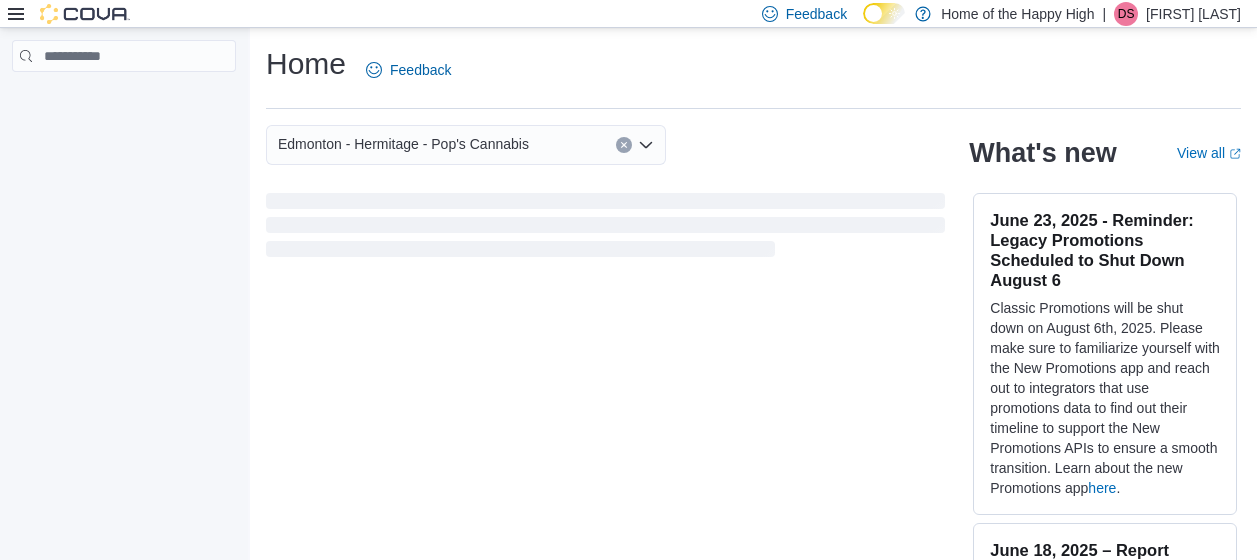 scroll, scrollTop: 0, scrollLeft: 0, axis: both 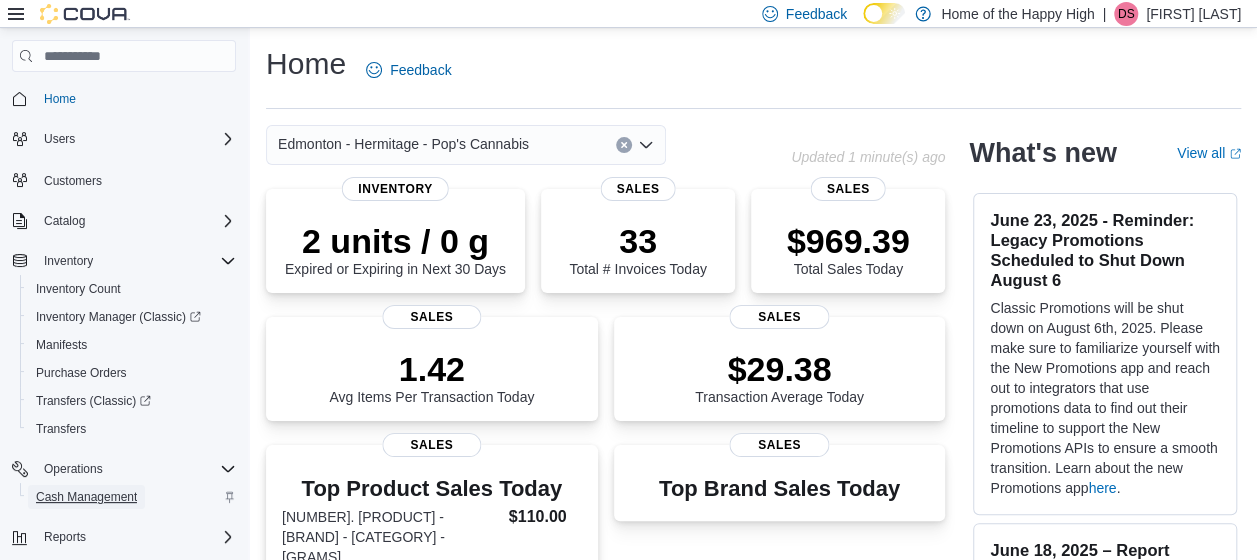 click on "Cash Management" at bounding box center (86, 497) 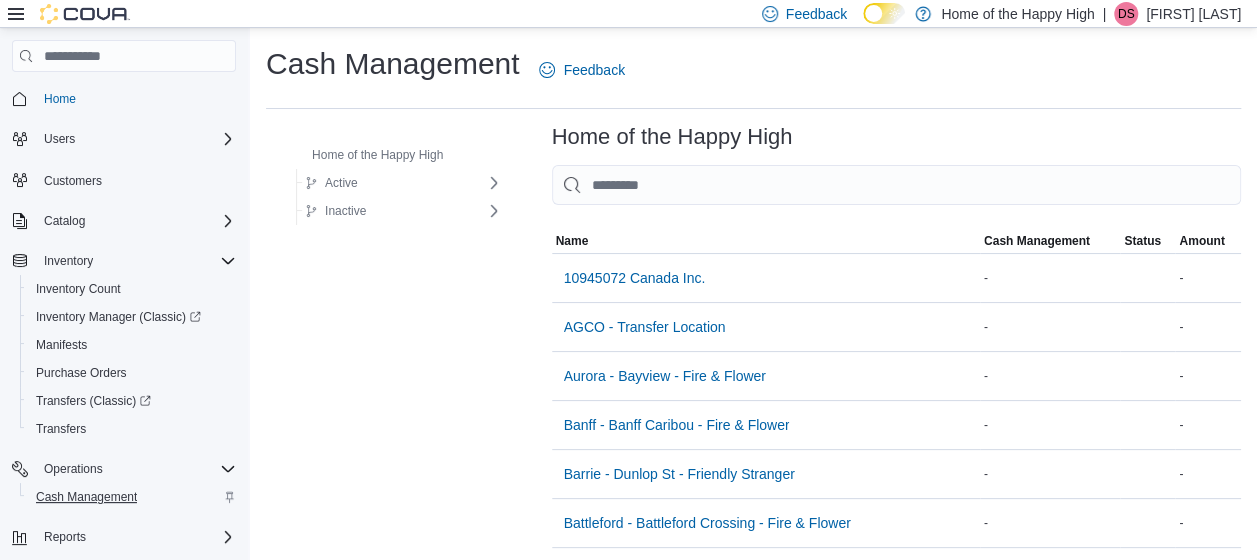 scroll, scrollTop: 1798, scrollLeft: 0, axis: vertical 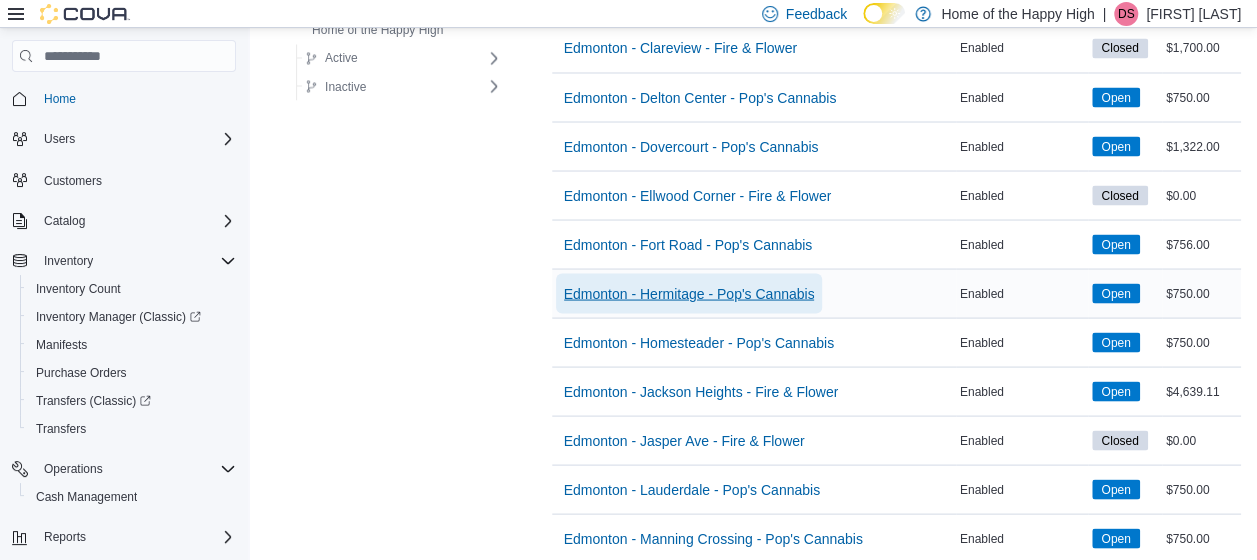 click on "Edmonton - Hermitage - Pop's Cannabis" at bounding box center (689, 293) 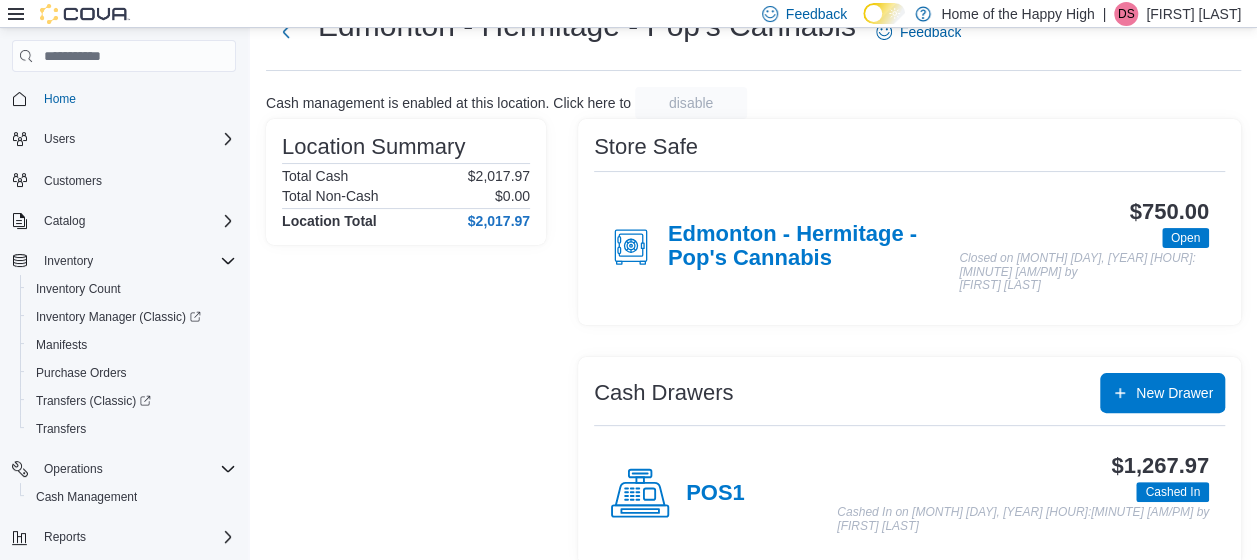 scroll, scrollTop: 80, scrollLeft: 0, axis: vertical 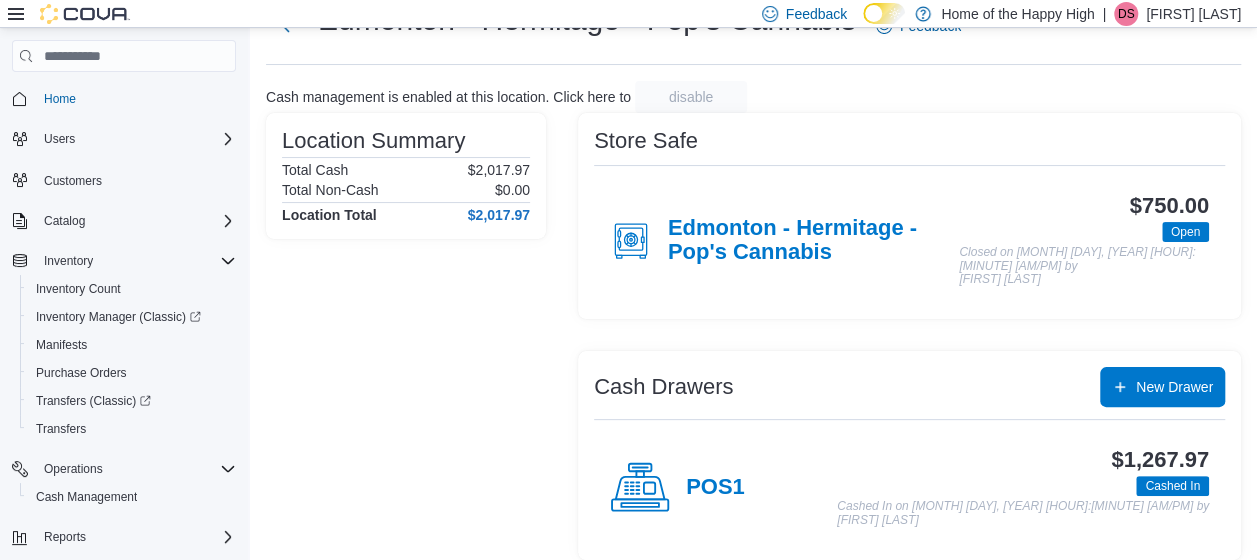 click on "POS1" at bounding box center [715, 488] 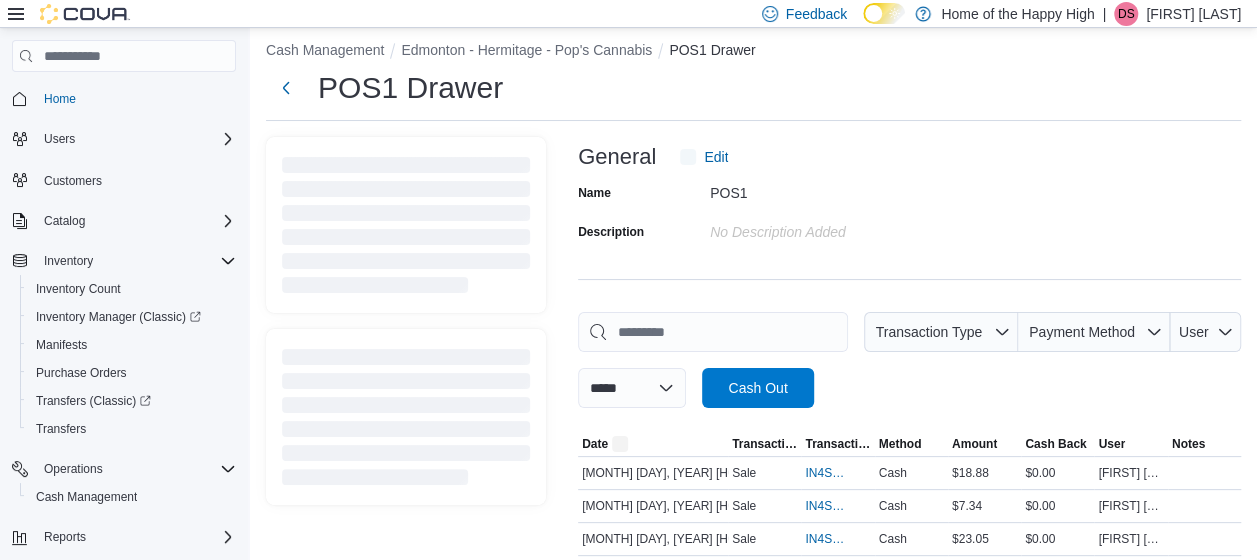 scroll, scrollTop: 0, scrollLeft: 0, axis: both 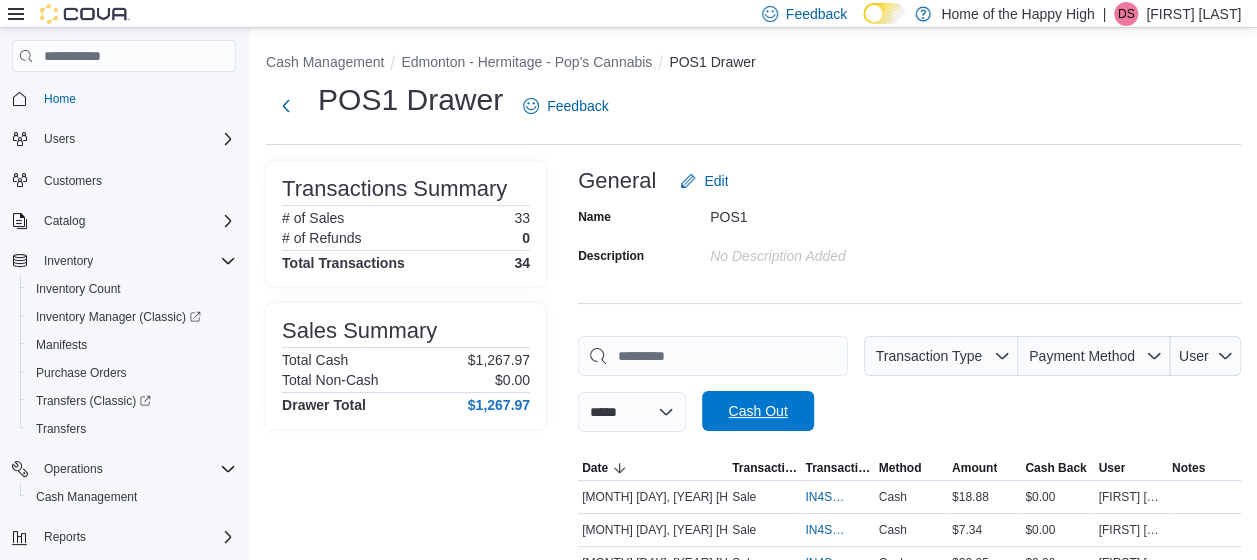 click on "Cash Out" at bounding box center (757, 411) 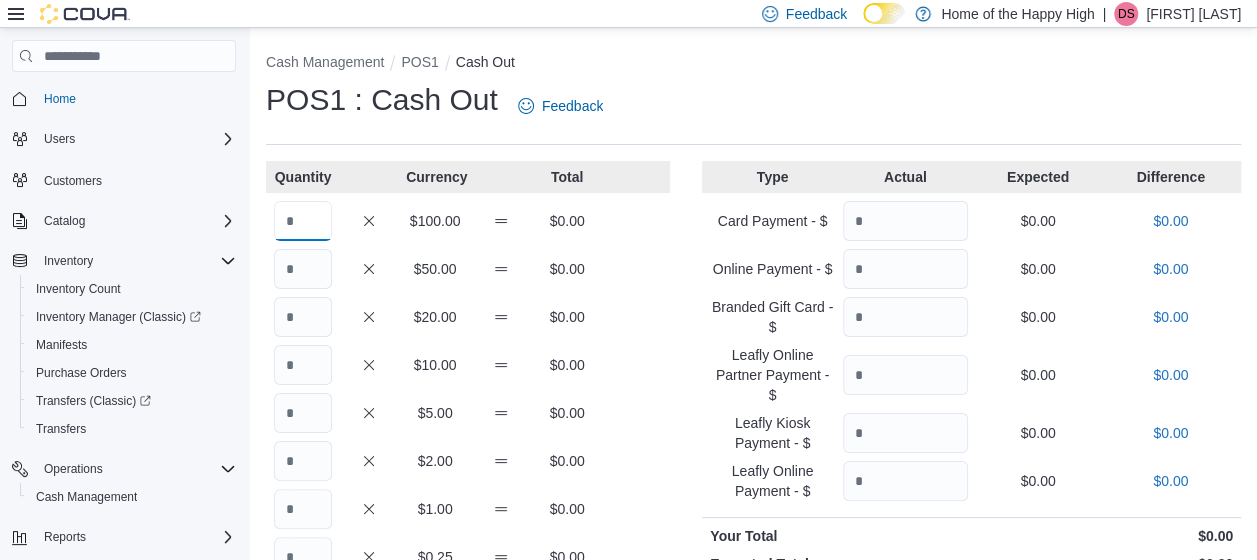click at bounding box center [303, 221] 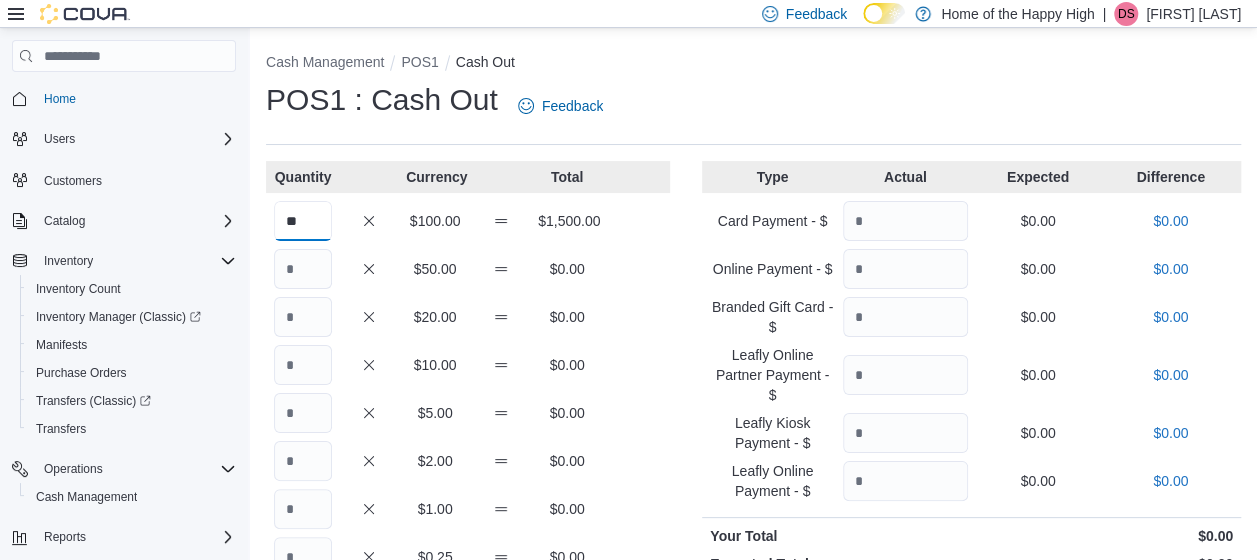 click on "**" at bounding box center (303, 221) 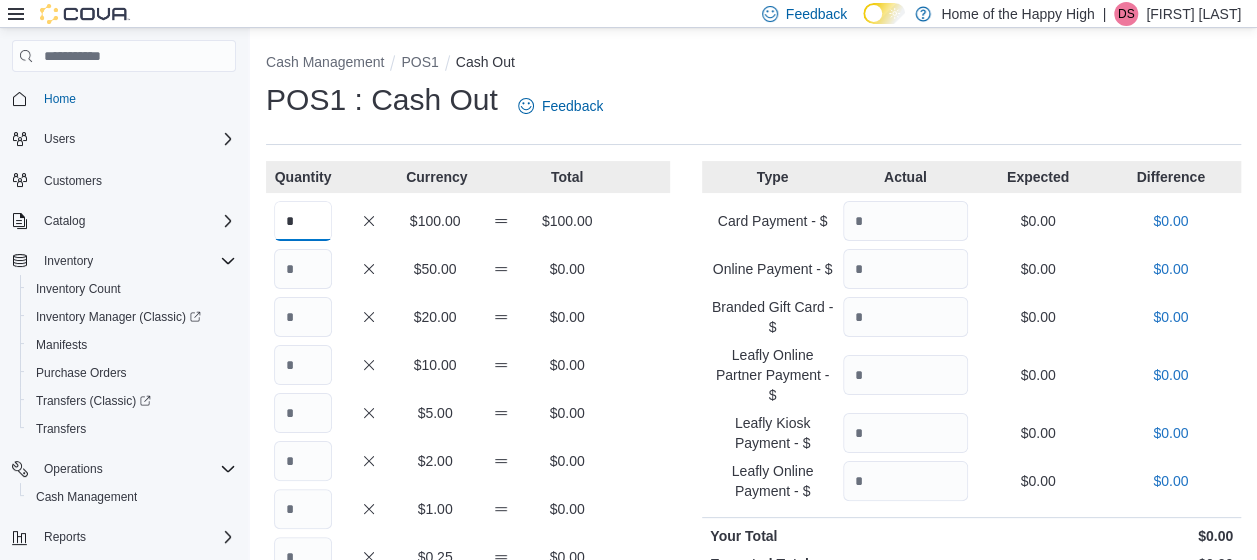 type on "*" 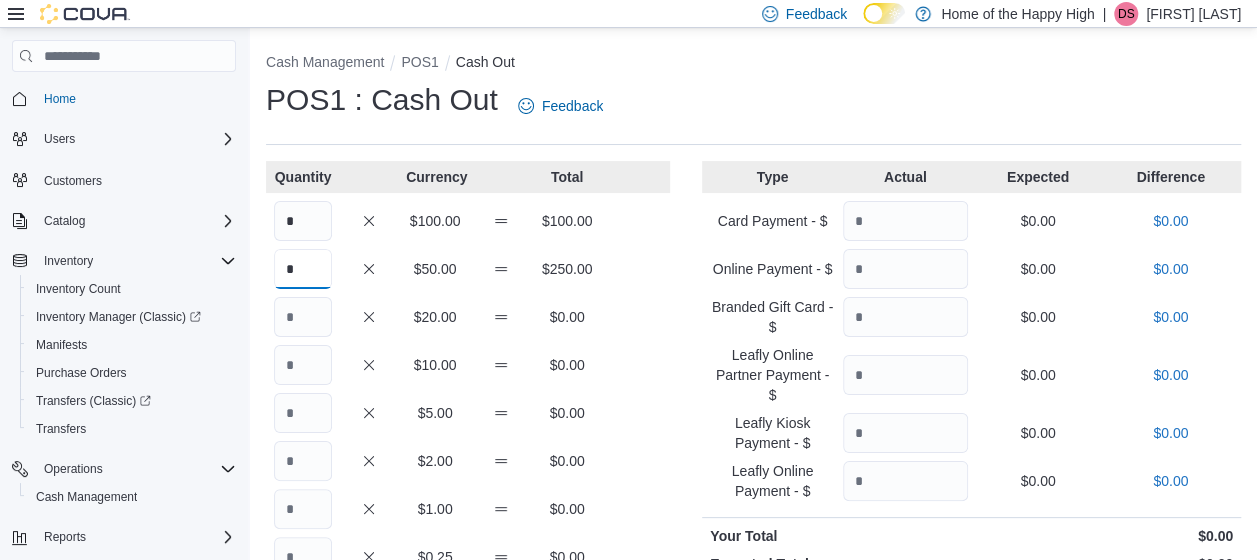 type on "*" 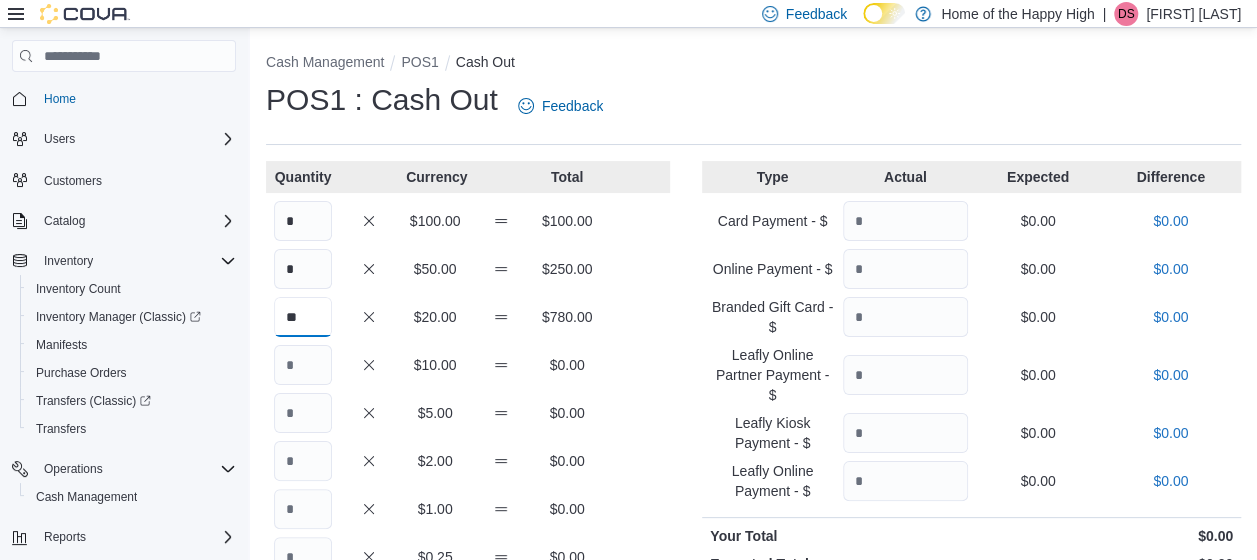 type on "**" 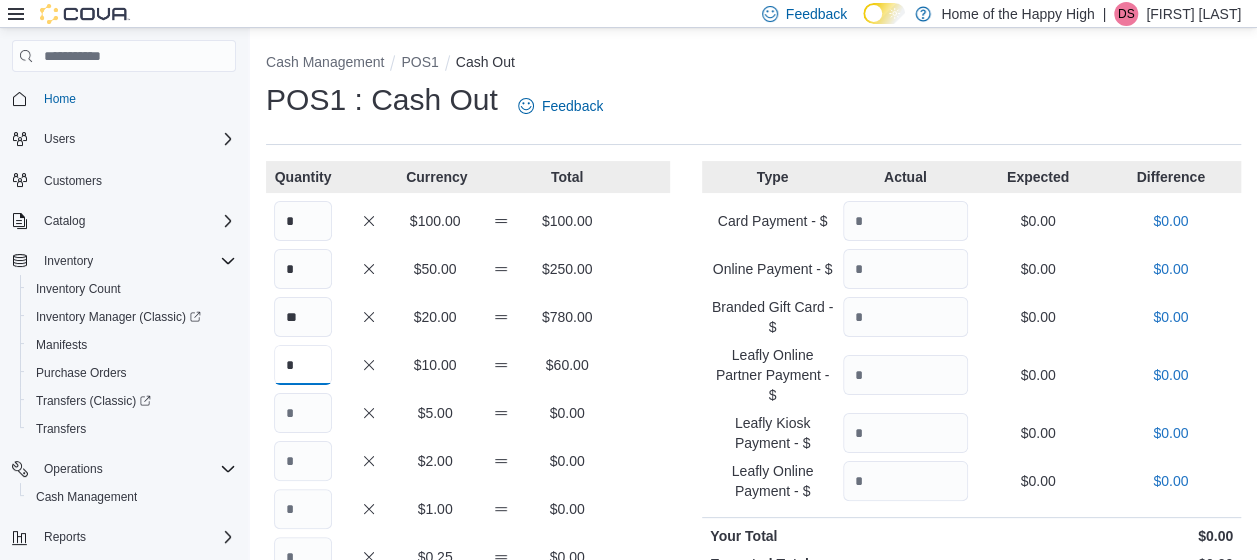 type on "*" 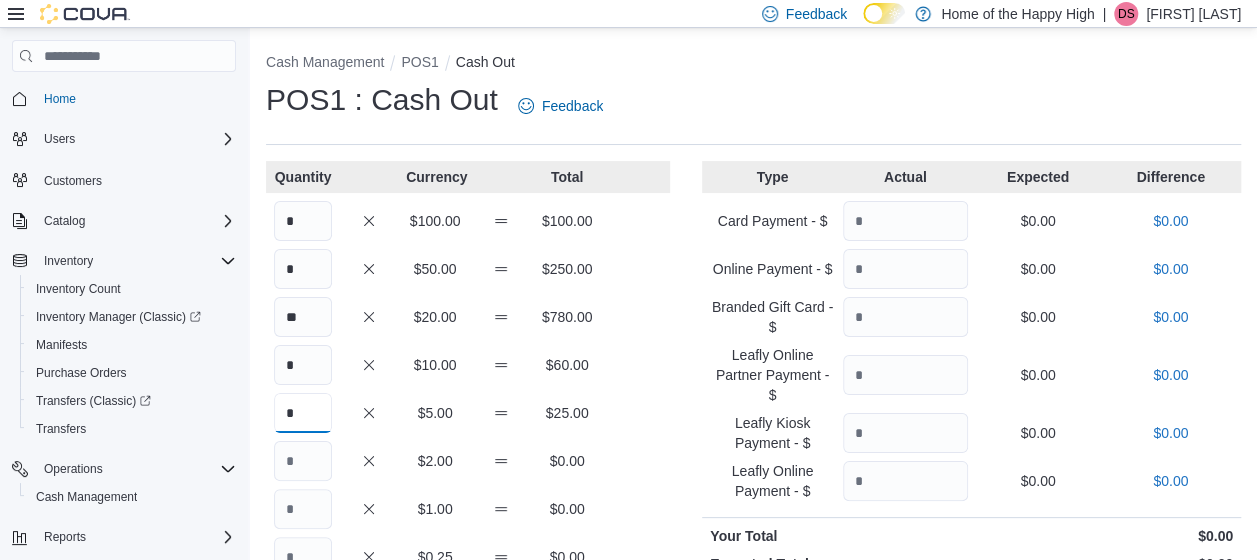type on "*" 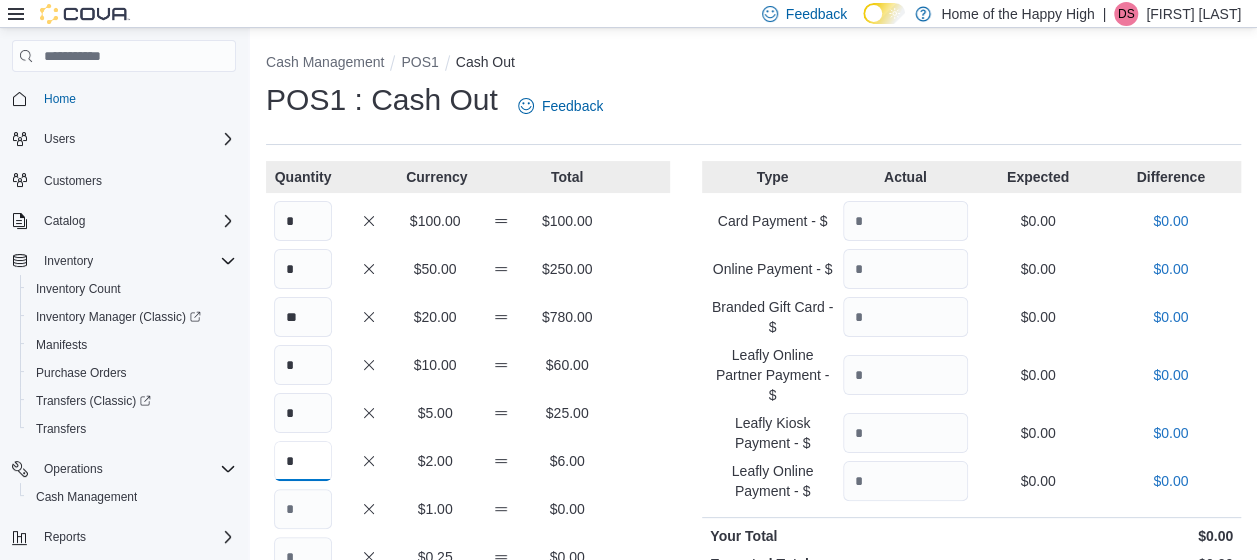 type on "*" 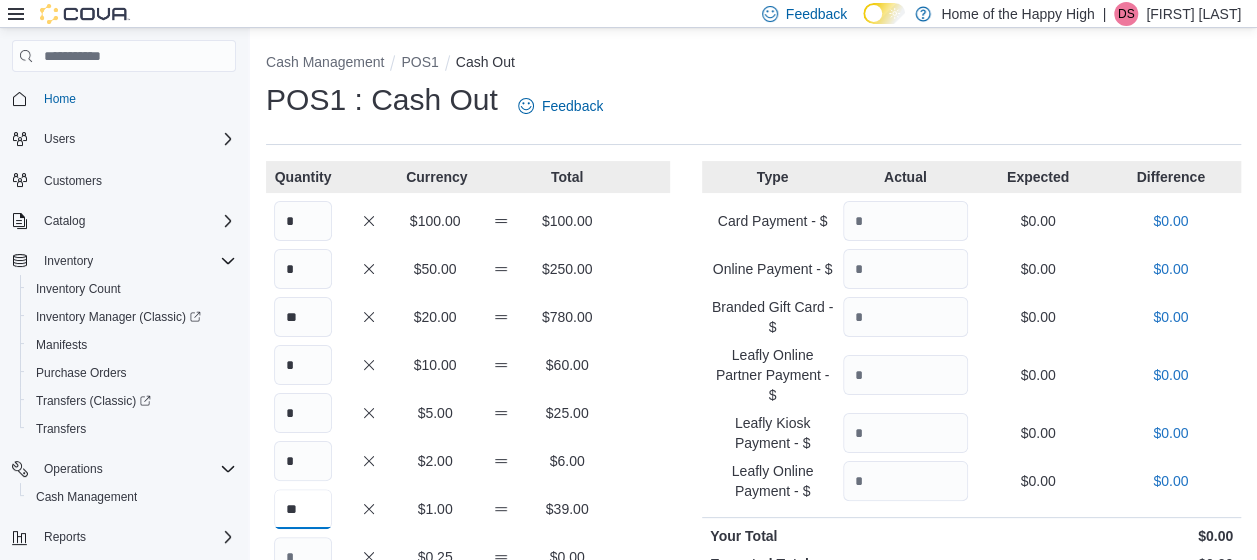 type on "**" 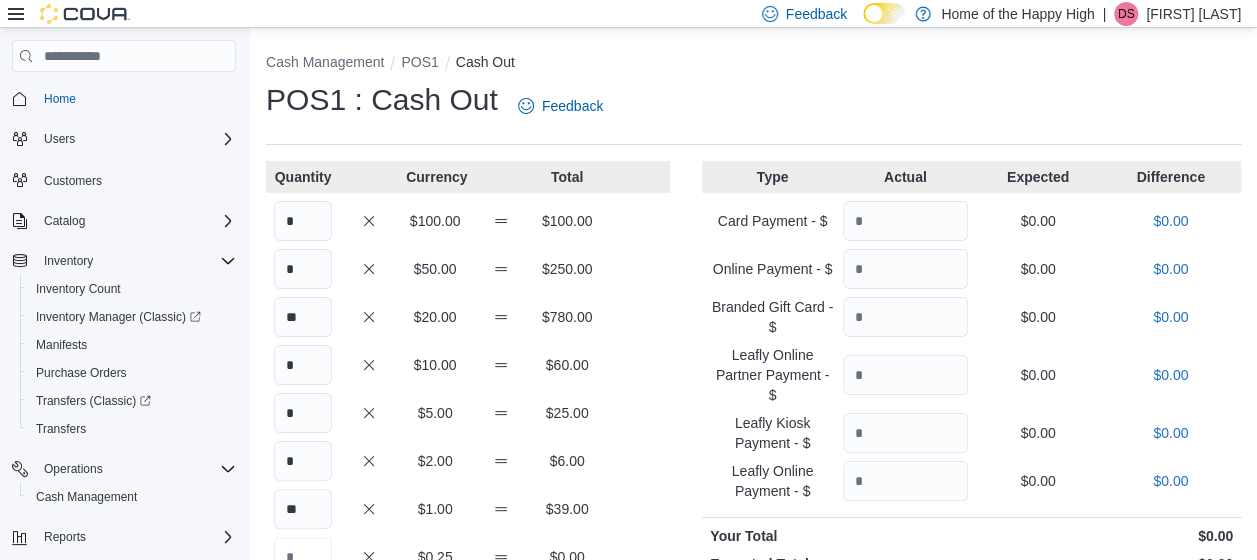 scroll, scrollTop: 17, scrollLeft: 0, axis: vertical 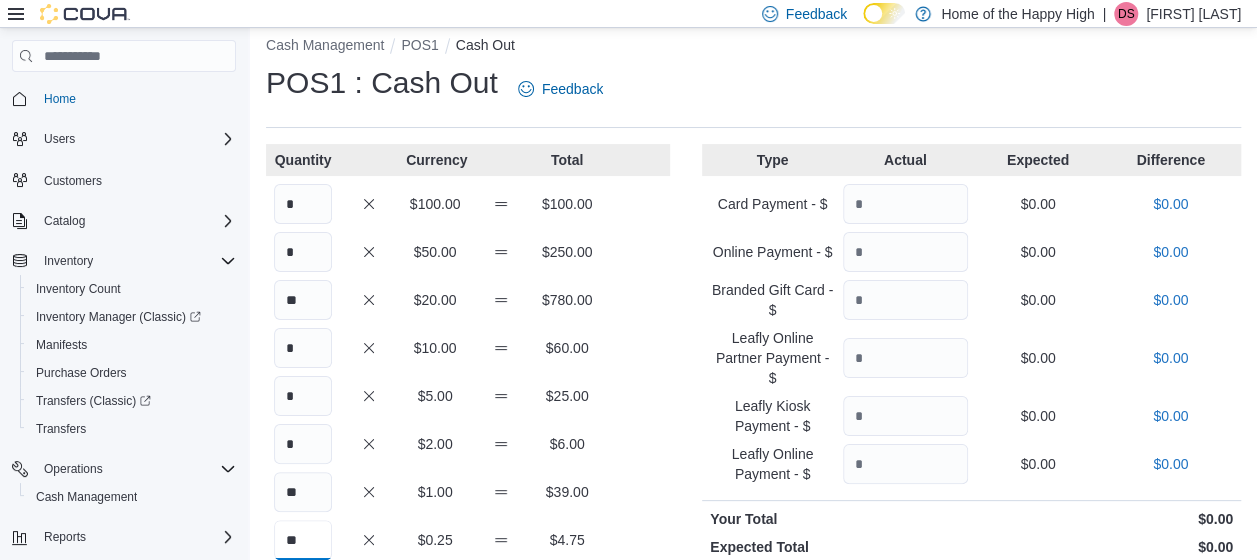 type on "**" 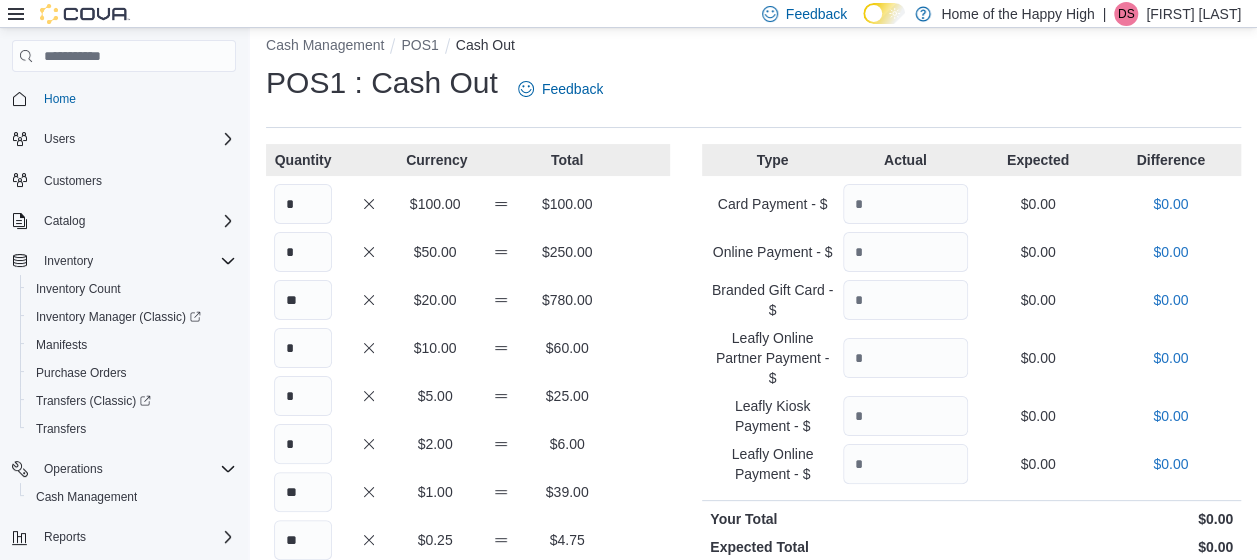 scroll, scrollTop: 286, scrollLeft: 0, axis: vertical 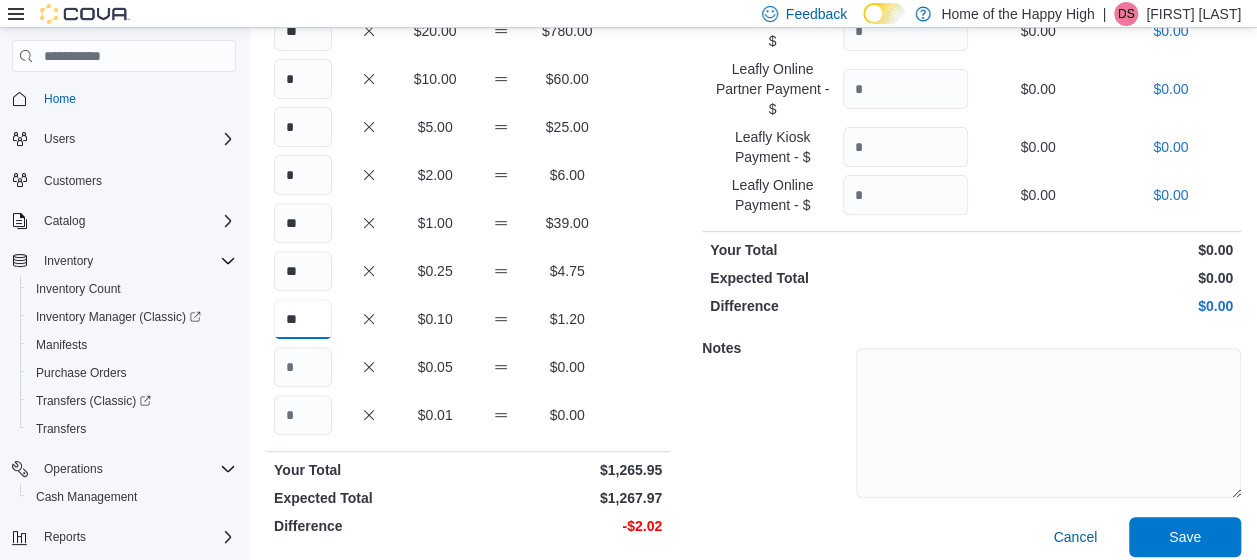 type on "**" 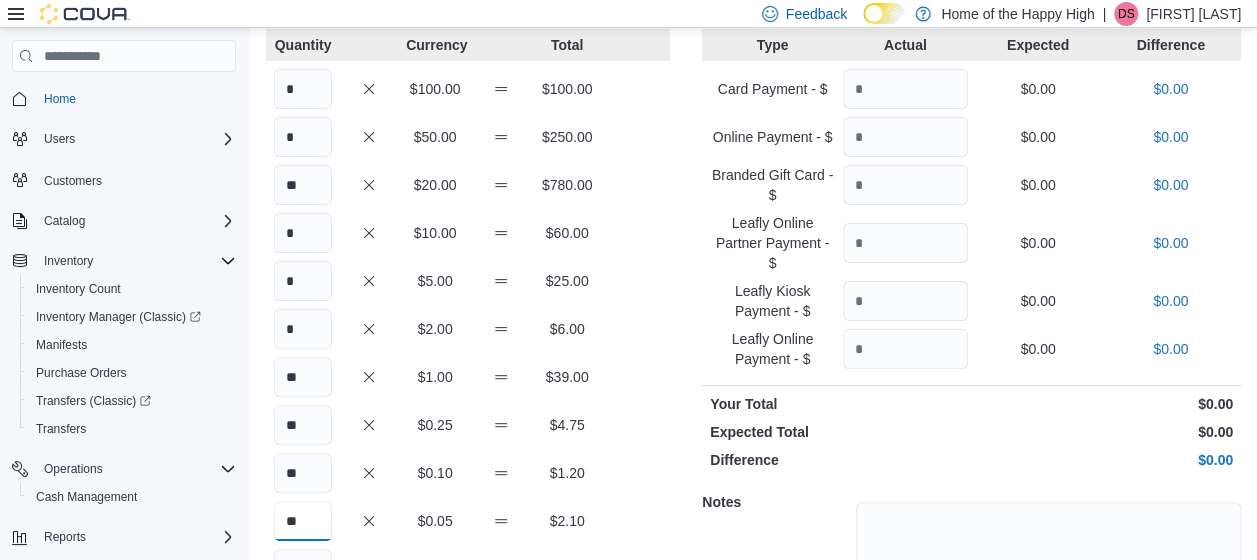 scroll, scrollTop: 142, scrollLeft: 0, axis: vertical 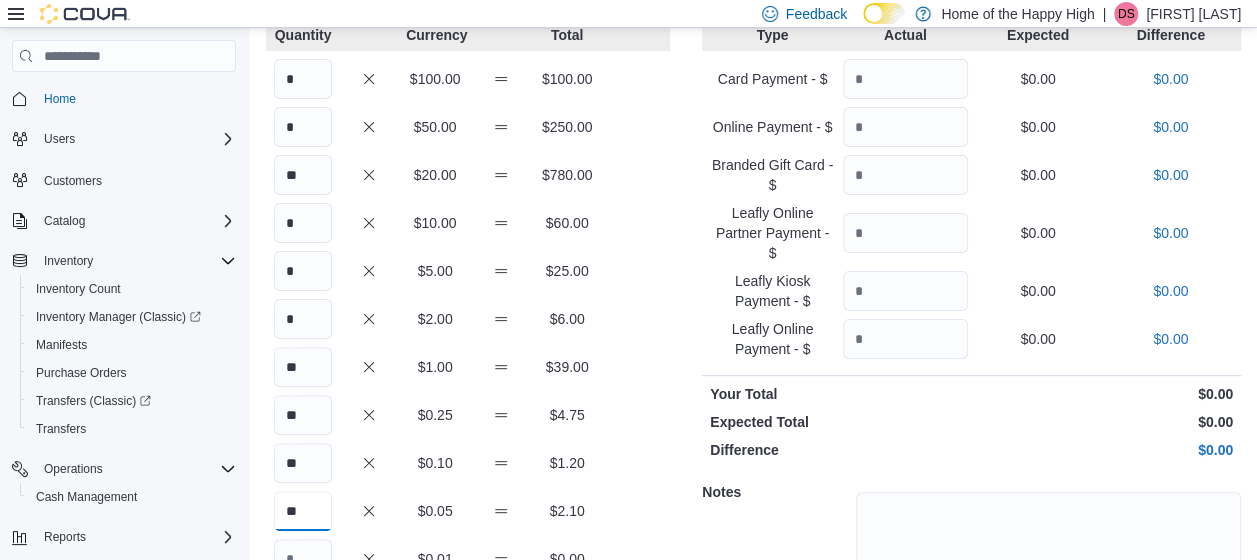 type on "**" 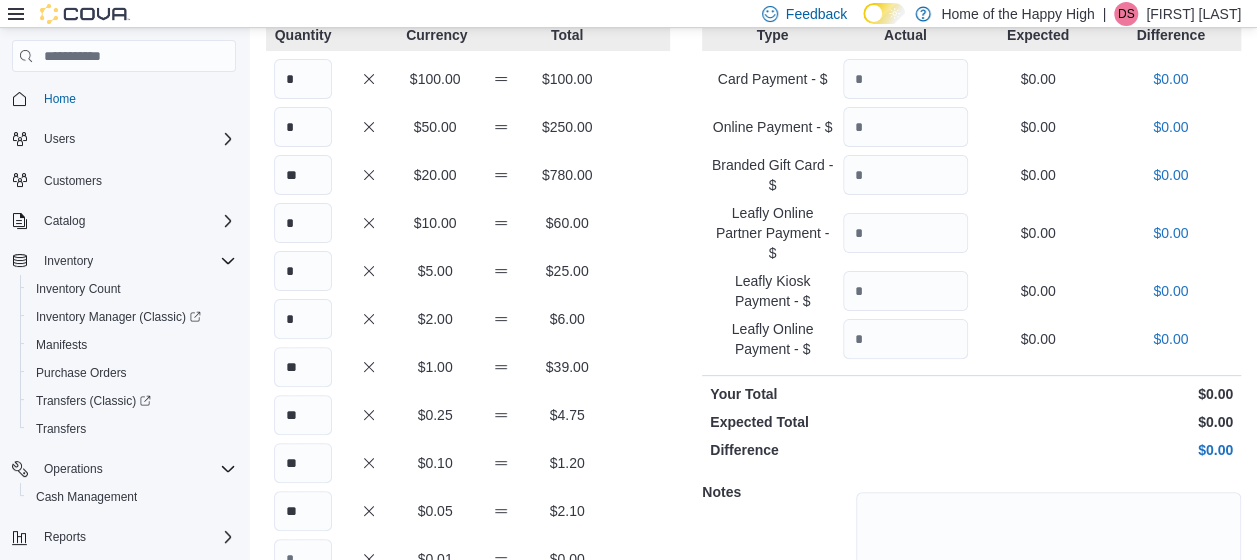 click on "$0.00" at bounding box center [1104, 450] 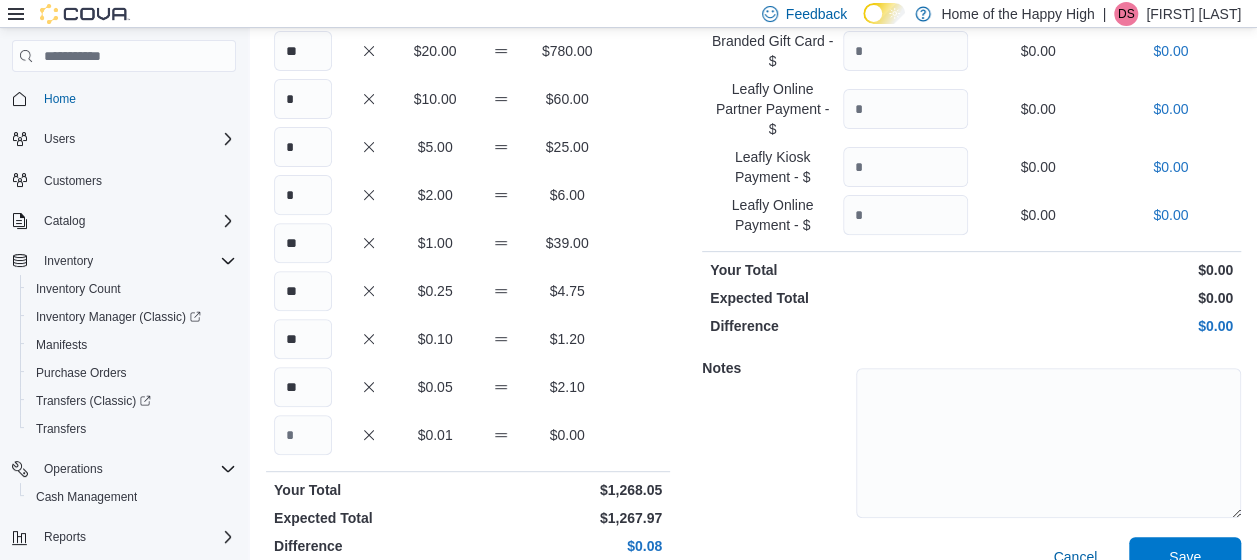 scroll, scrollTop: 279, scrollLeft: 0, axis: vertical 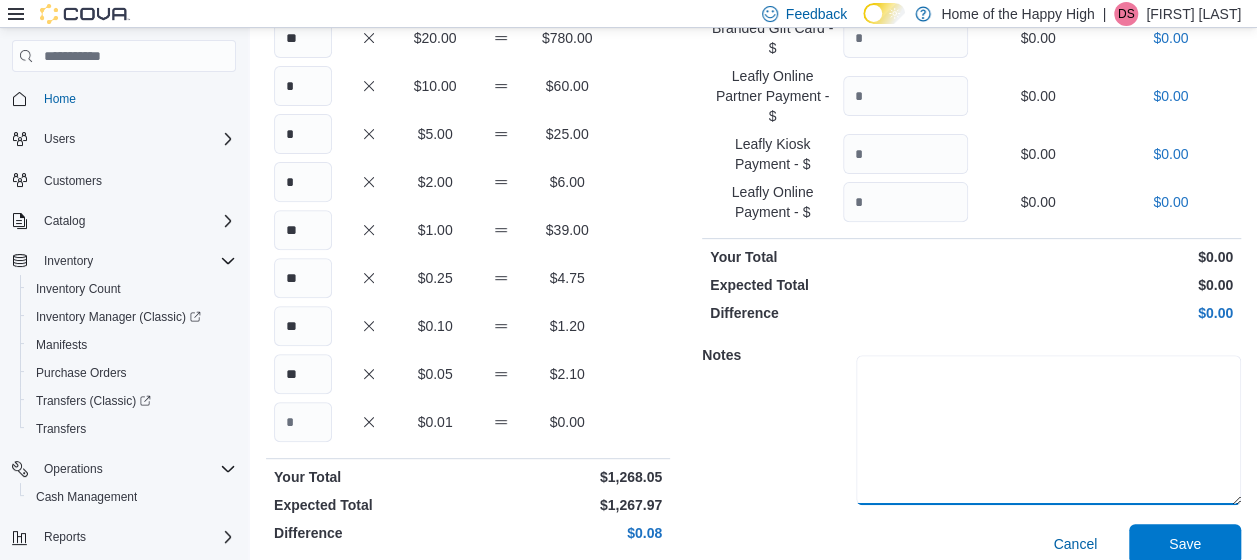 click at bounding box center (1048, 430) 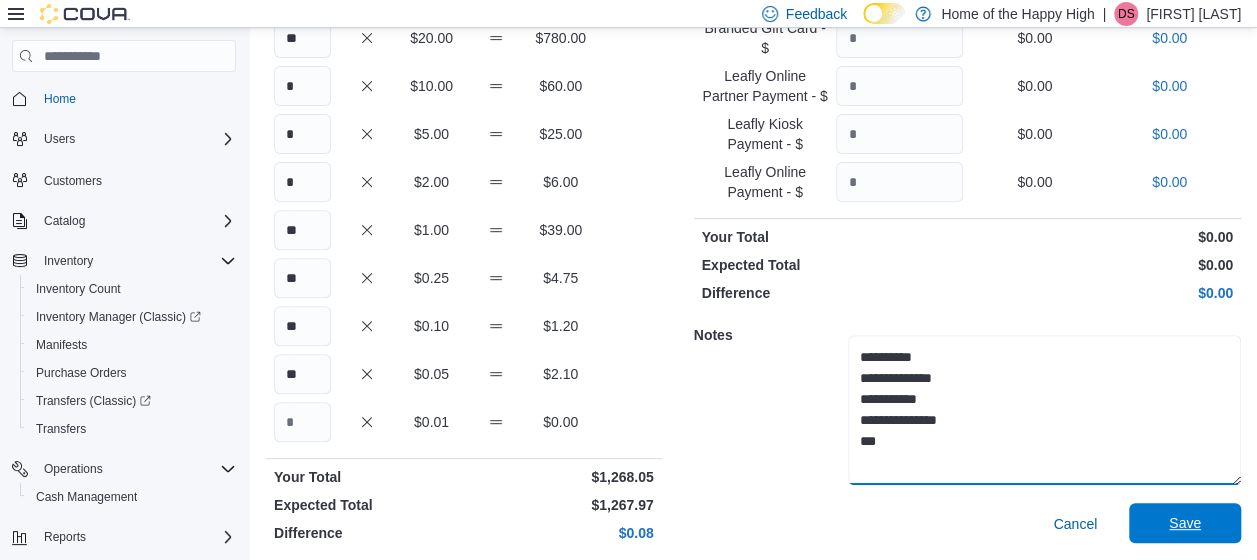 type on "**********" 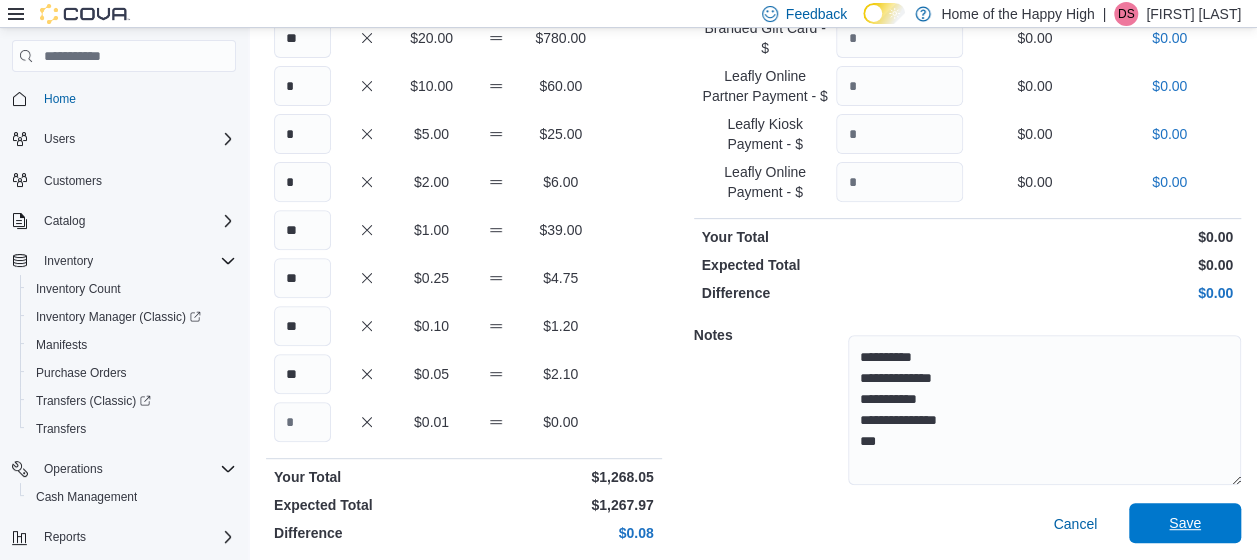 click on "Save" at bounding box center [1185, 523] 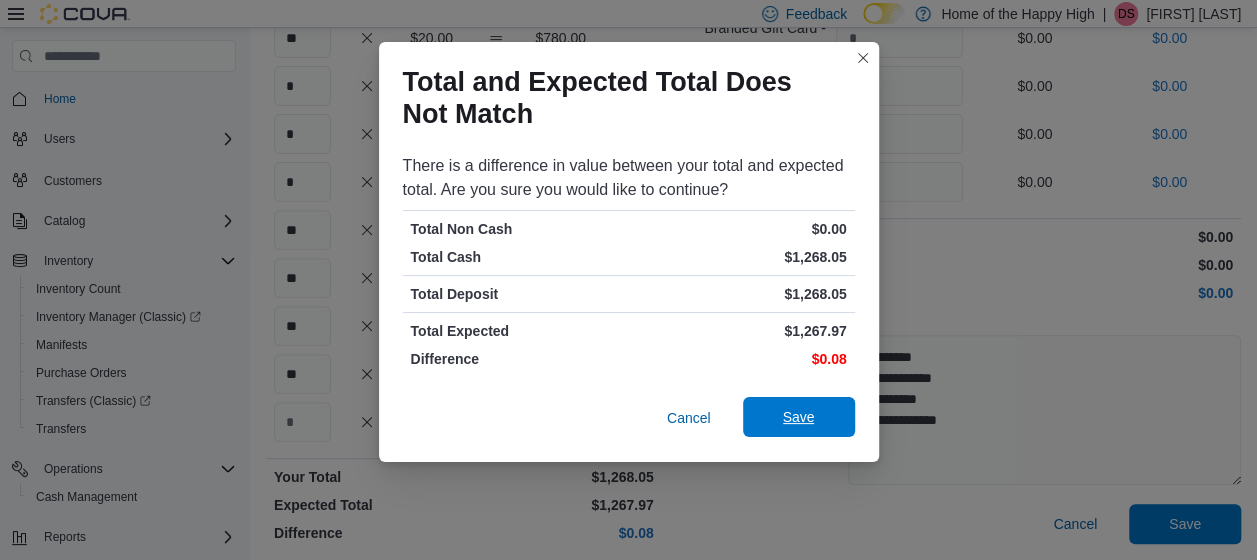 click on "Save" at bounding box center [799, 417] 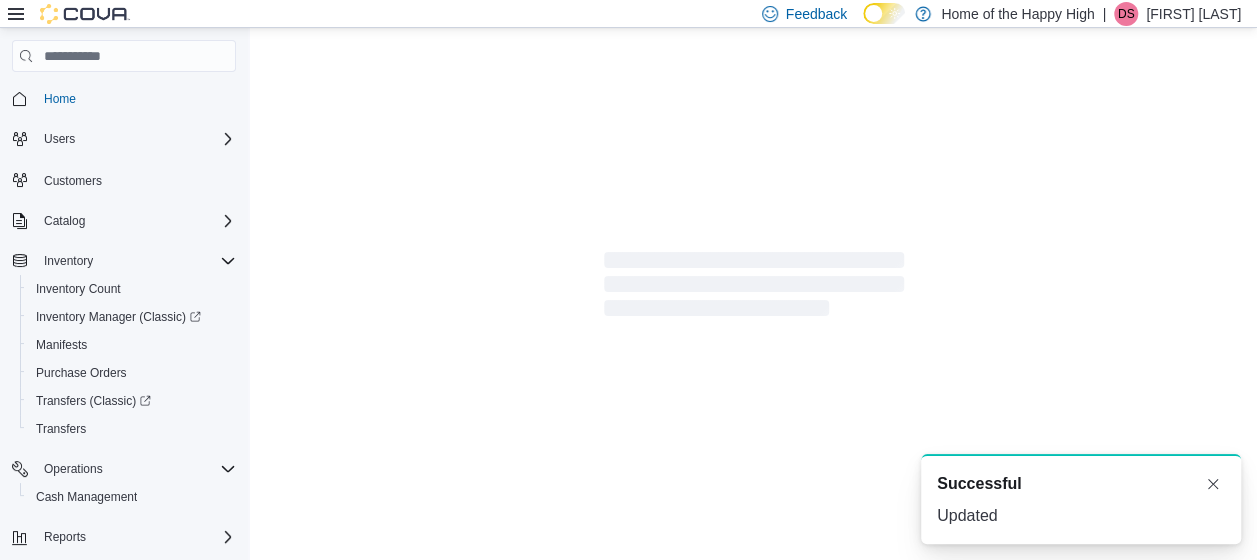 scroll, scrollTop: 12, scrollLeft: 0, axis: vertical 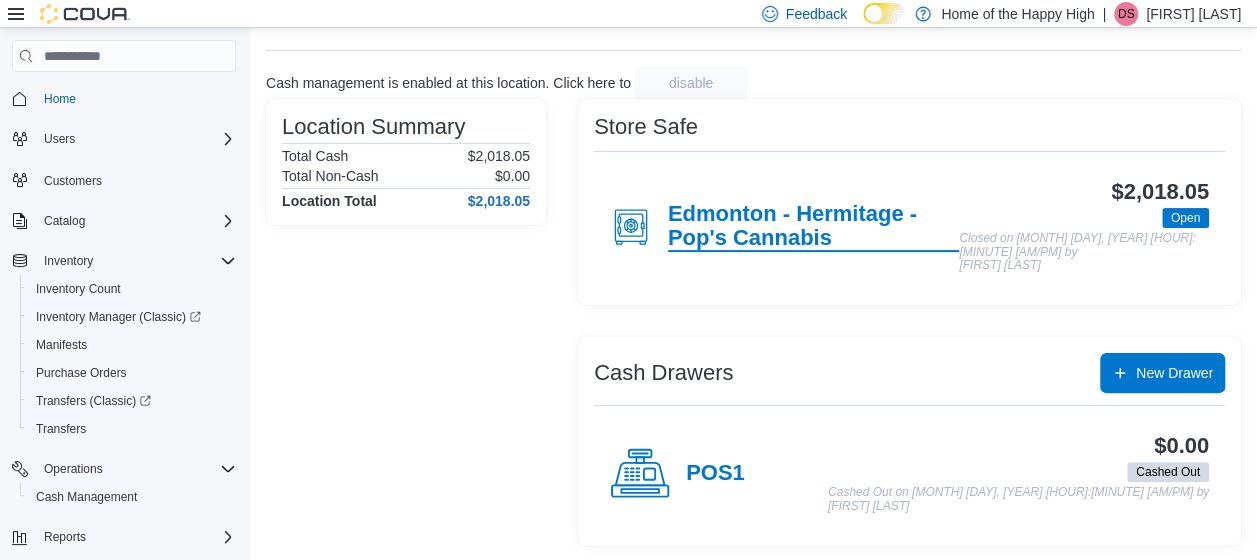 click on "Edmonton - Hermitage - Pop's Cannabis" at bounding box center [813, 227] 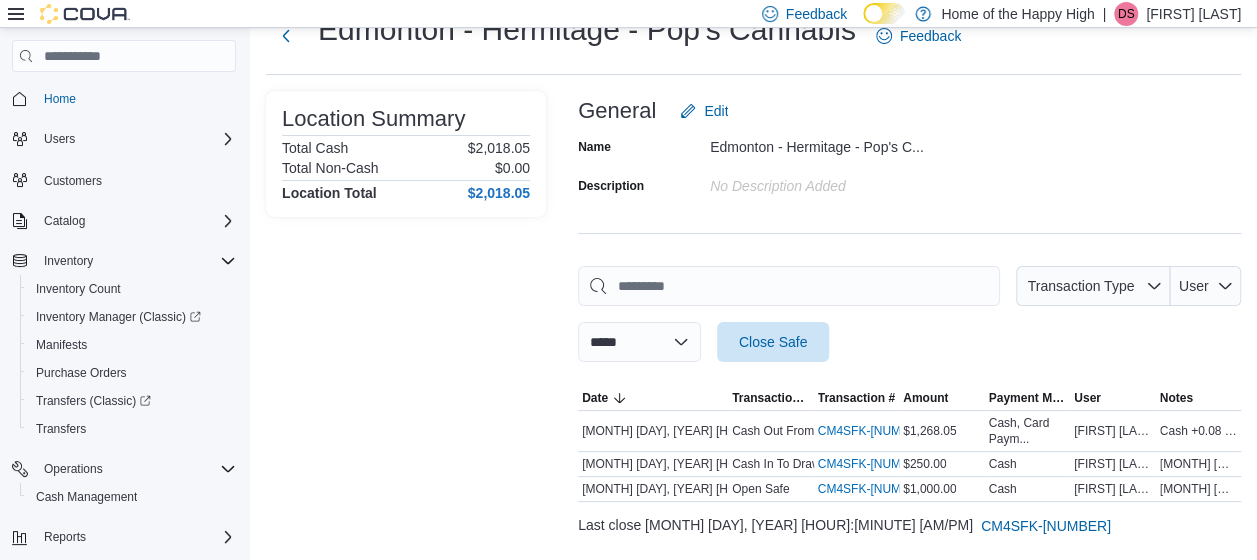 scroll, scrollTop: 94, scrollLeft: 0, axis: vertical 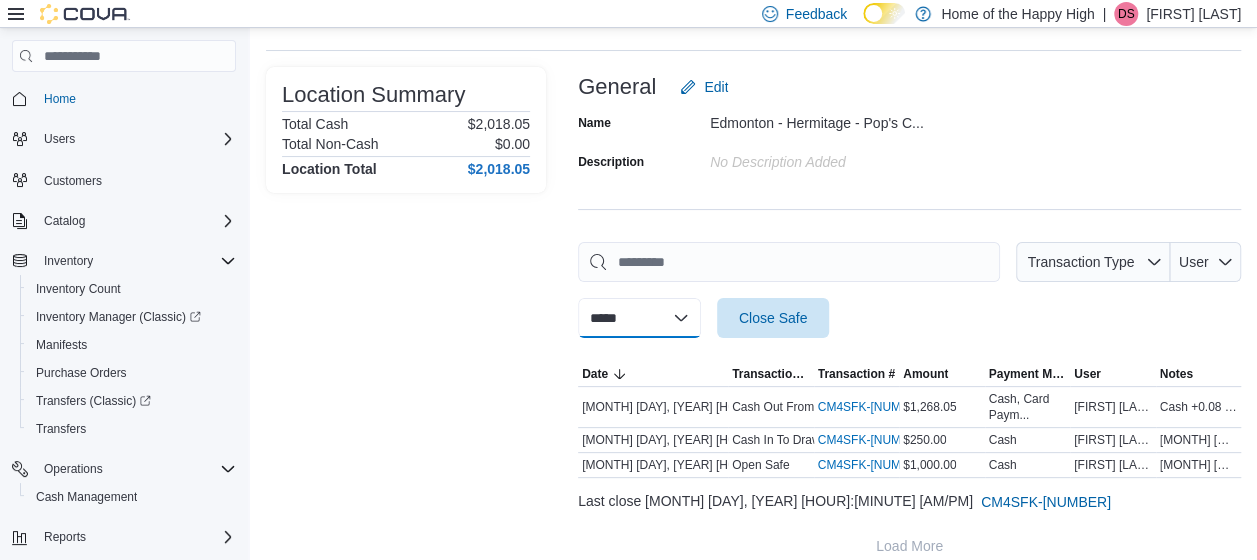 click on "**********" at bounding box center [639, 318] 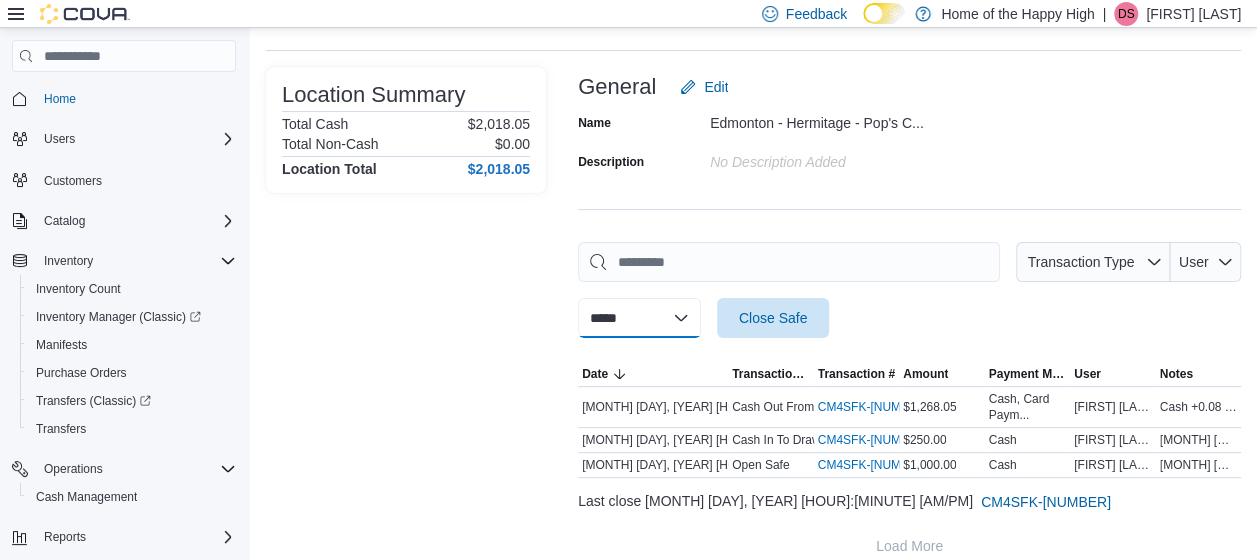 select on "**********" 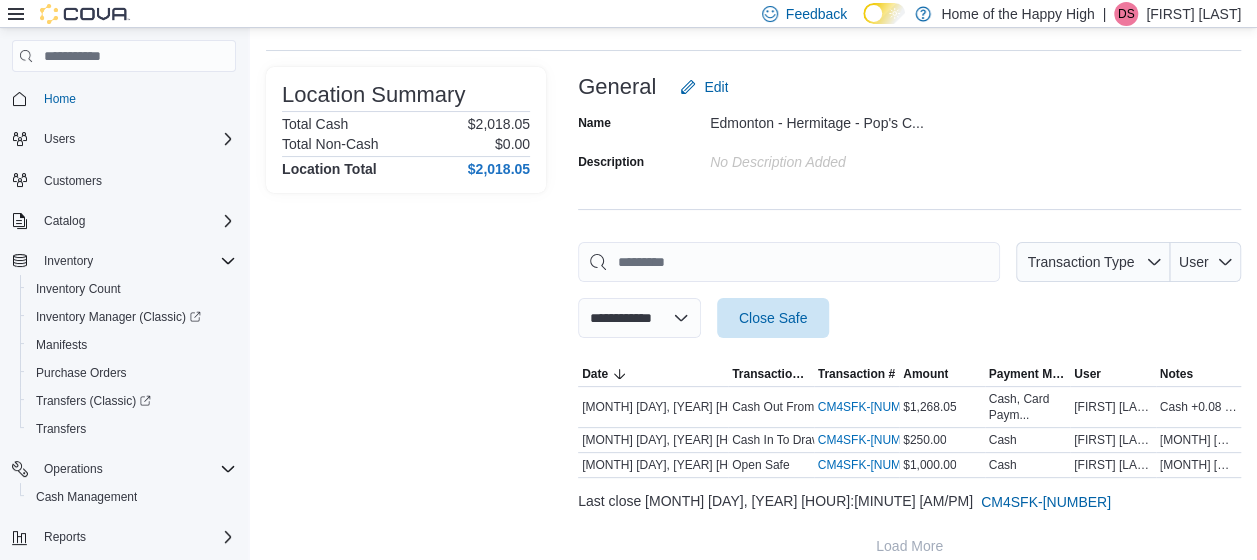 click on "**********" at bounding box center (639, 318) 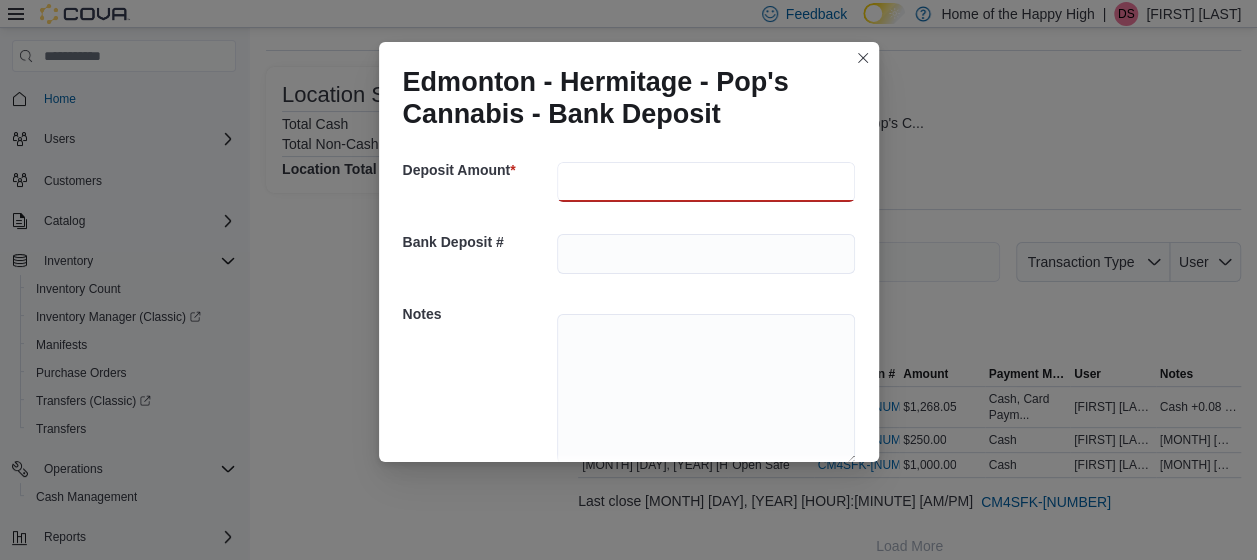 click at bounding box center [706, 182] 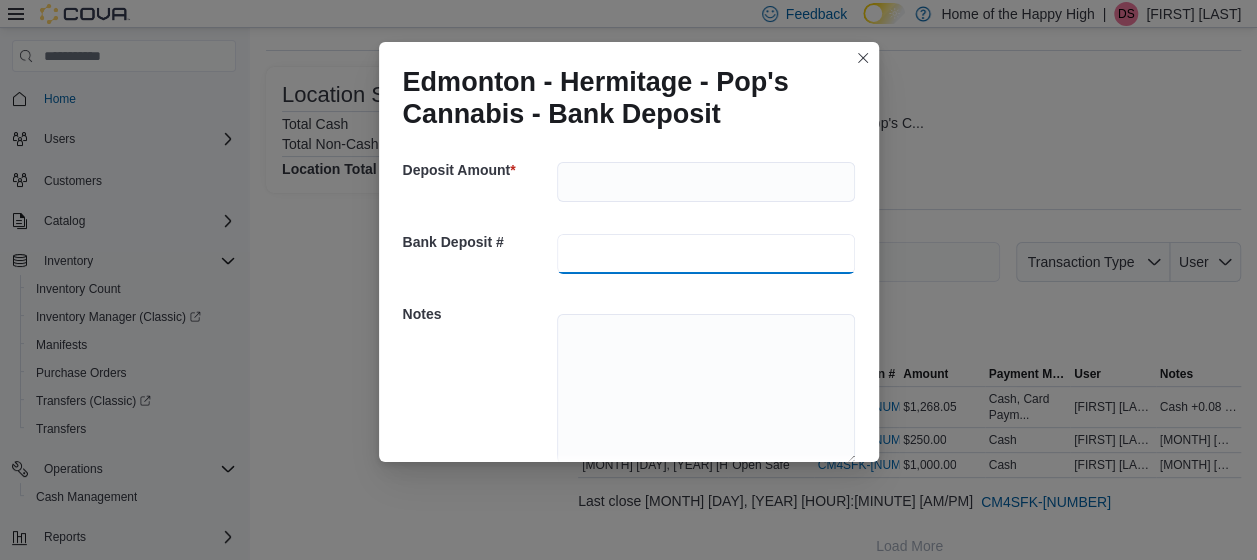 click at bounding box center (706, 254) 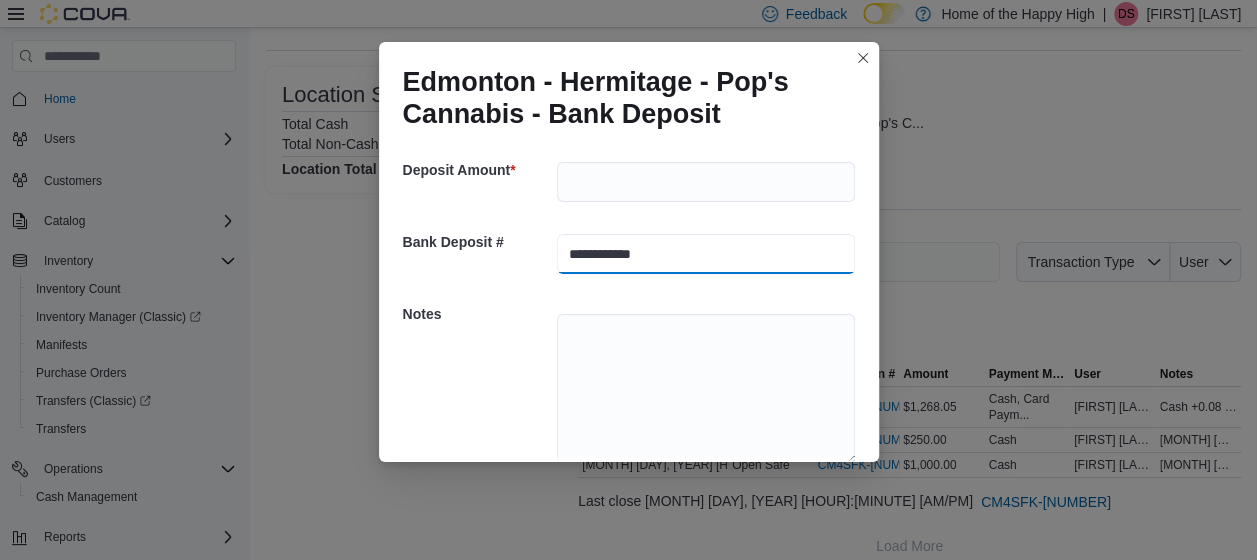 type on "**********" 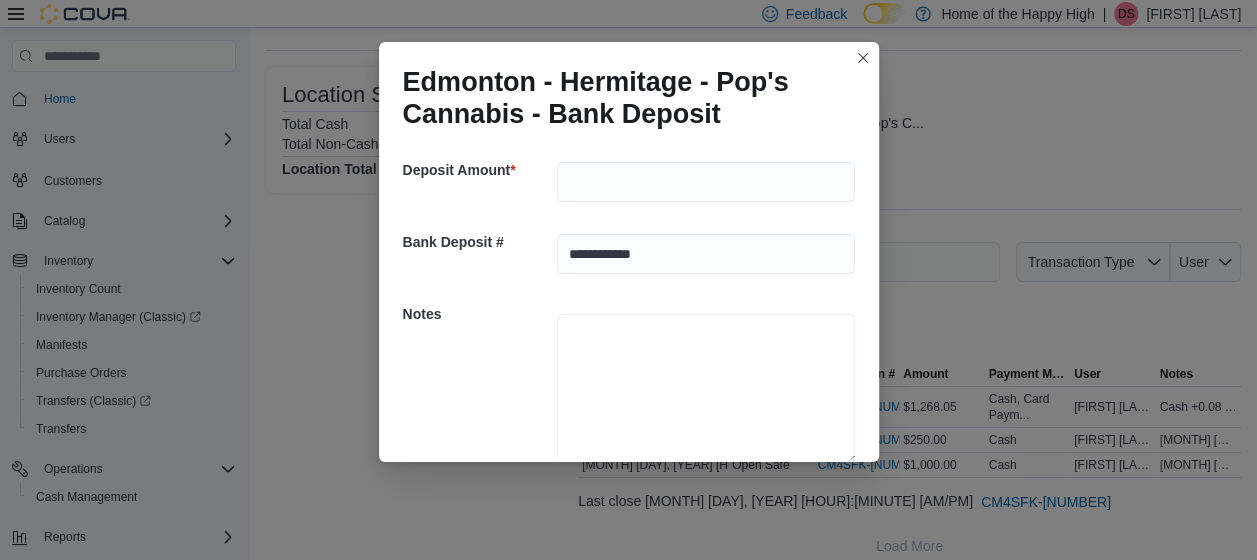 click at bounding box center [706, 389] 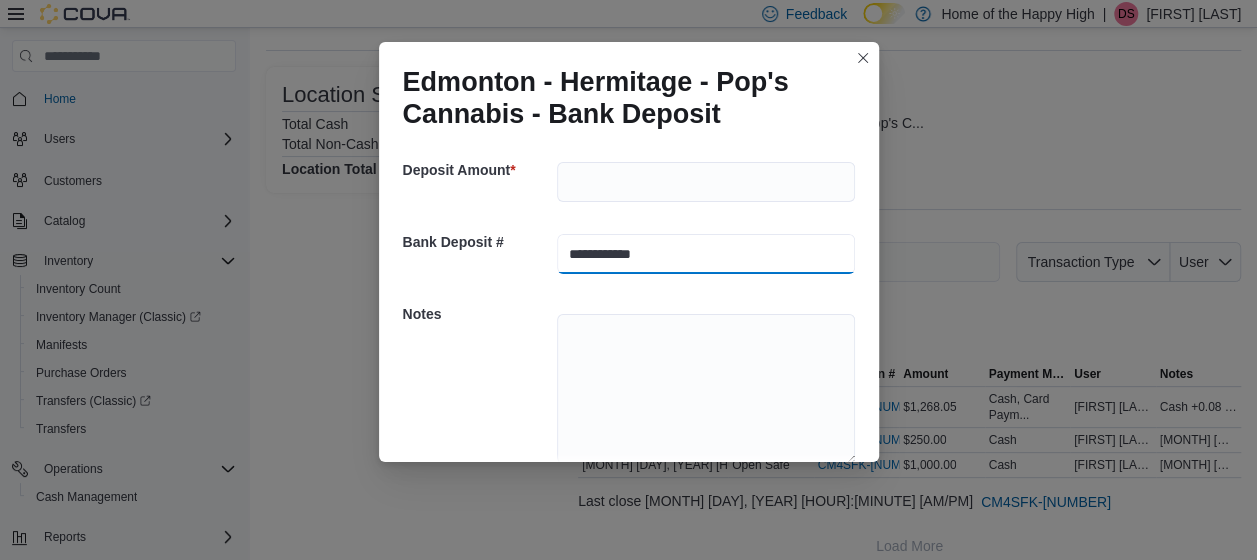 drag, startPoint x: 687, startPoint y: 260, endPoint x: 540, endPoint y: 250, distance: 147.33974 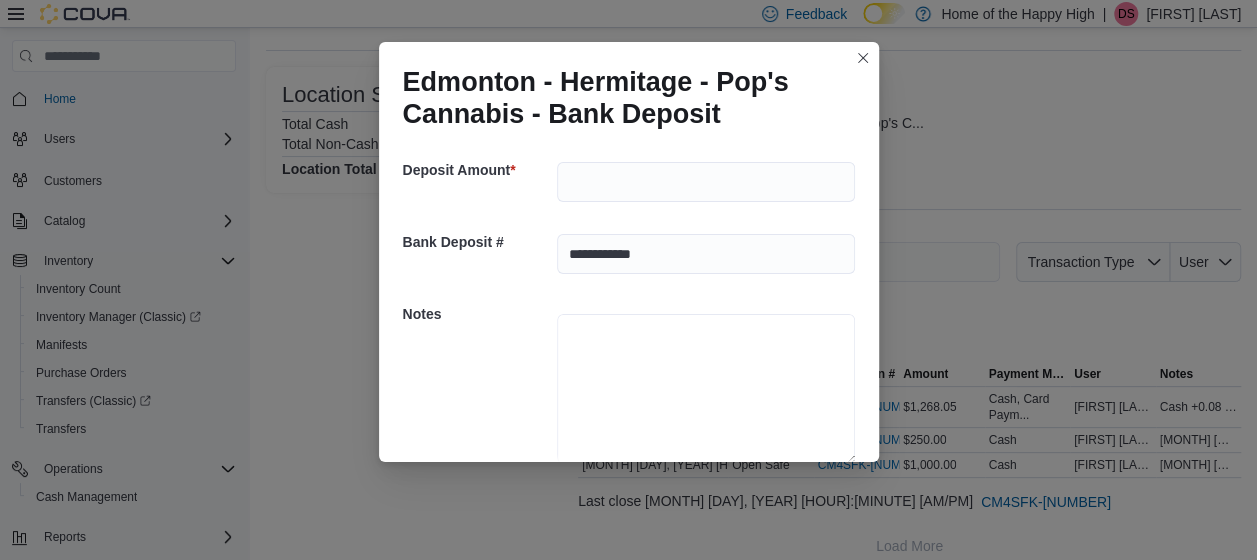 click at bounding box center (706, 389) 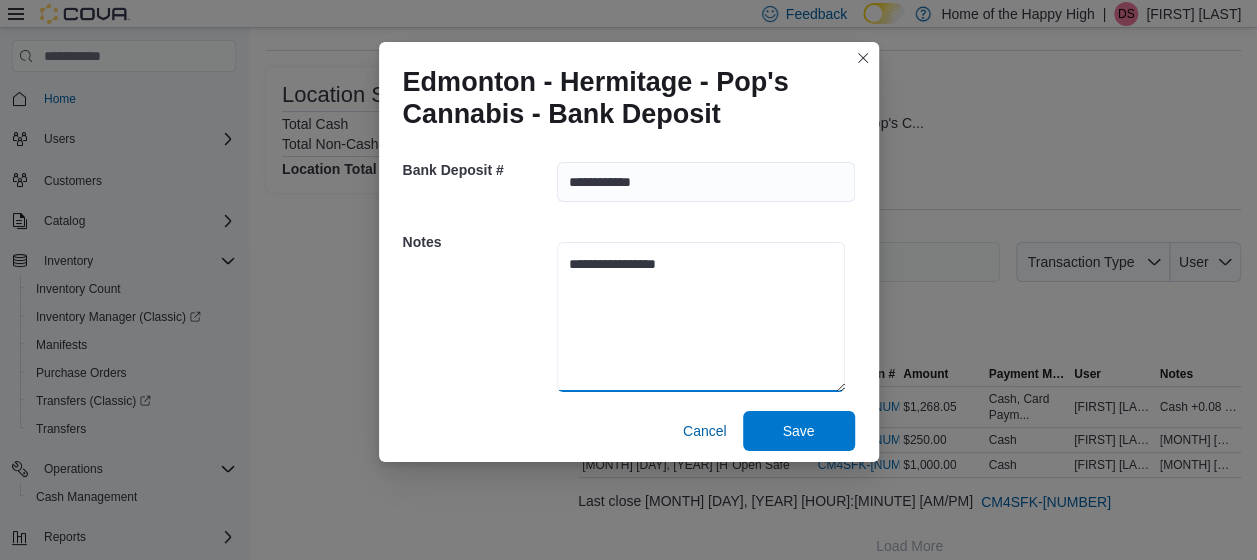 scroll, scrollTop: 85, scrollLeft: 0, axis: vertical 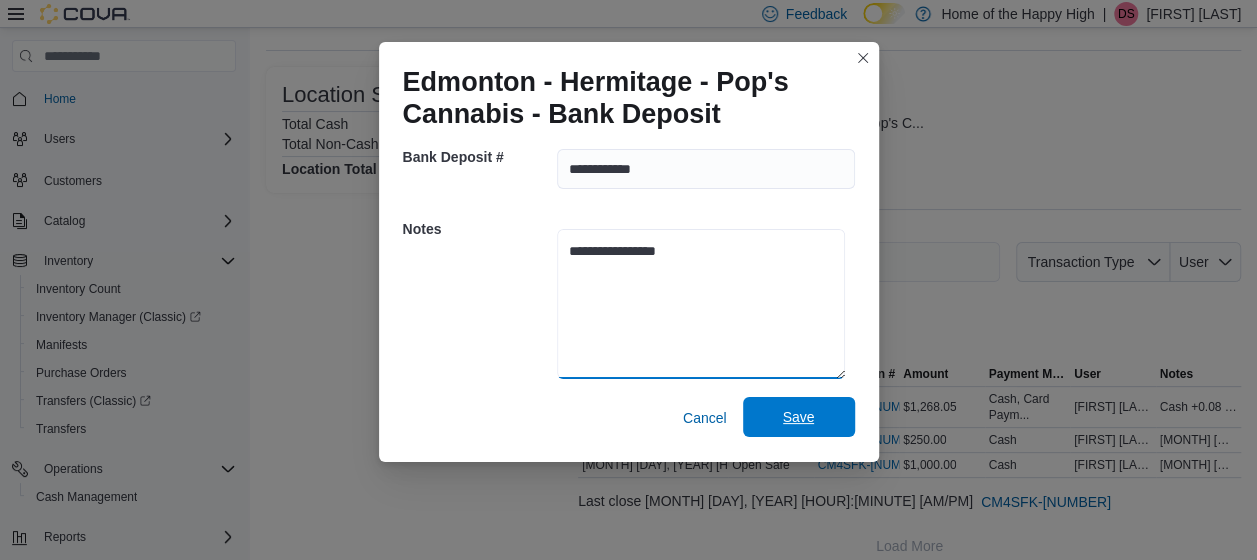 type on "**********" 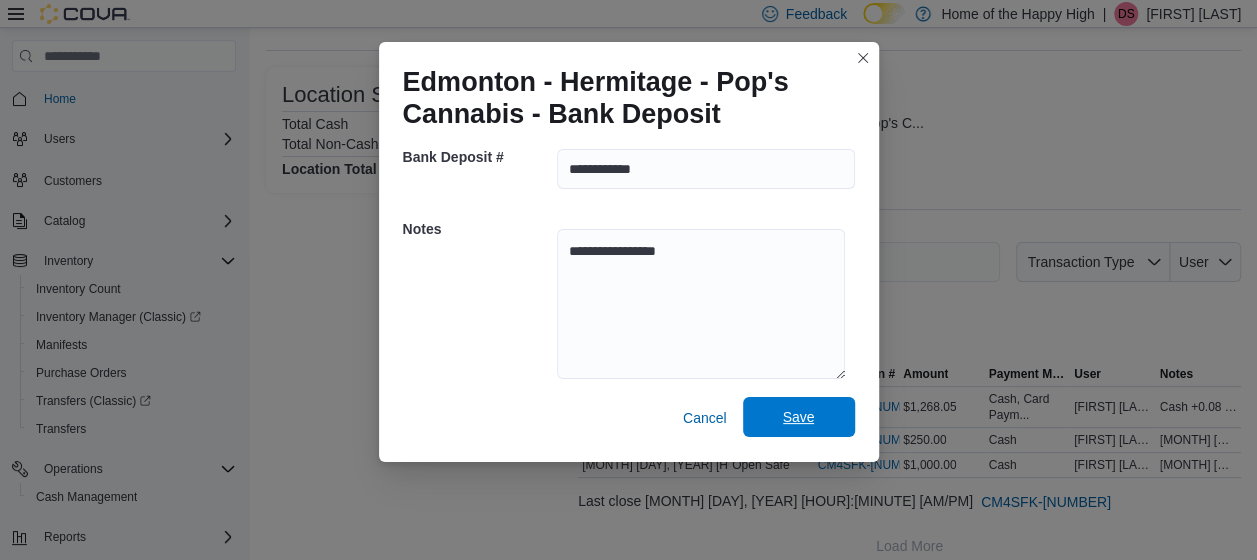 click on "Save" at bounding box center [799, 417] 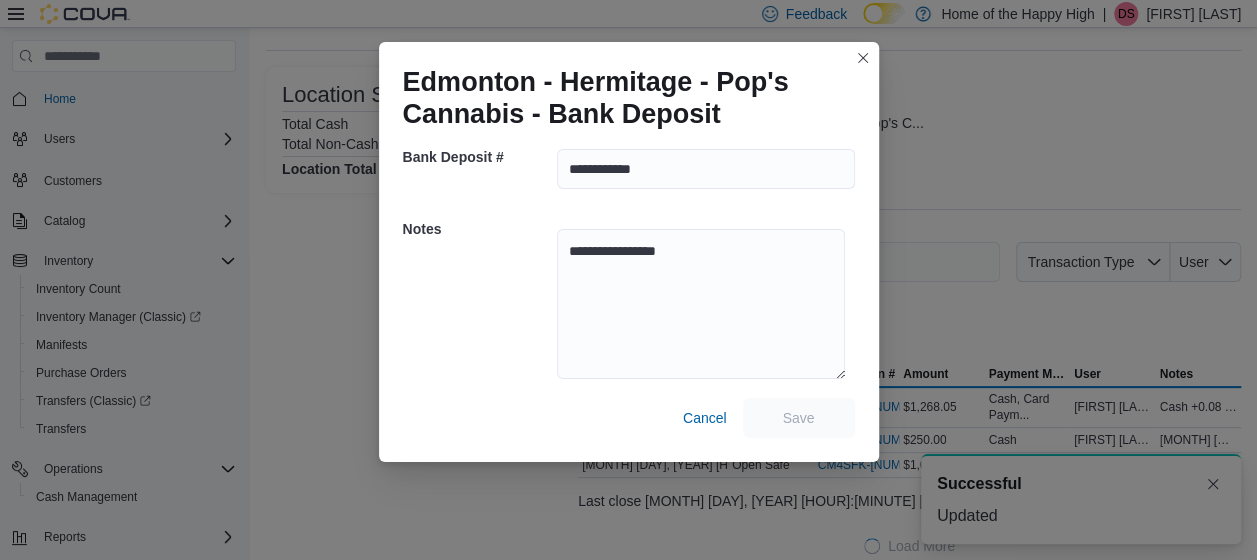 select 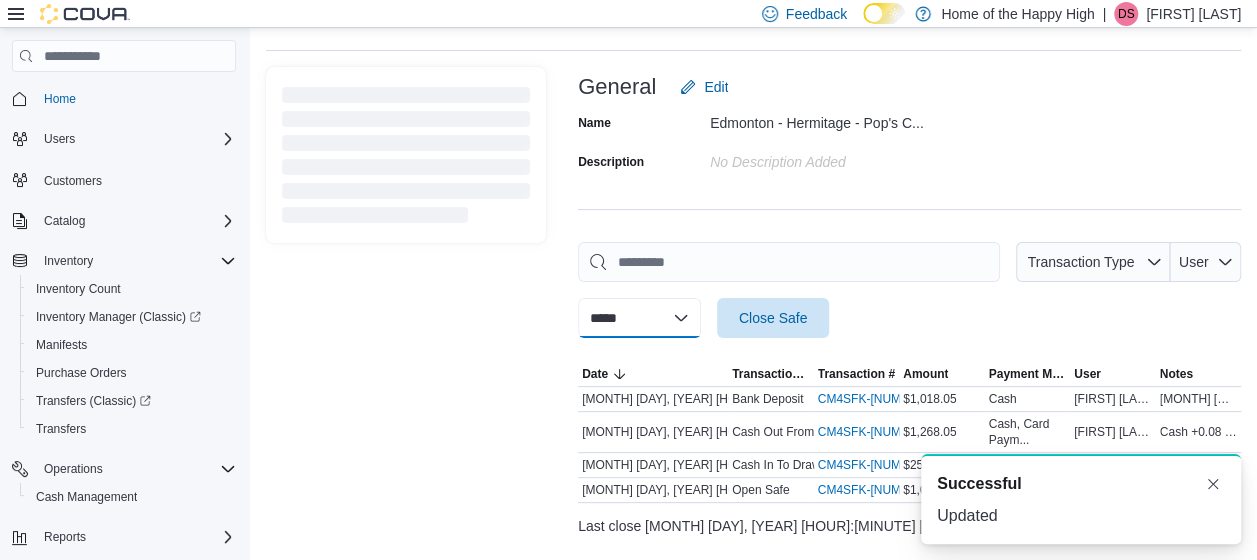 scroll, scrollTop: 0, scrollLeft: 0, axis: both 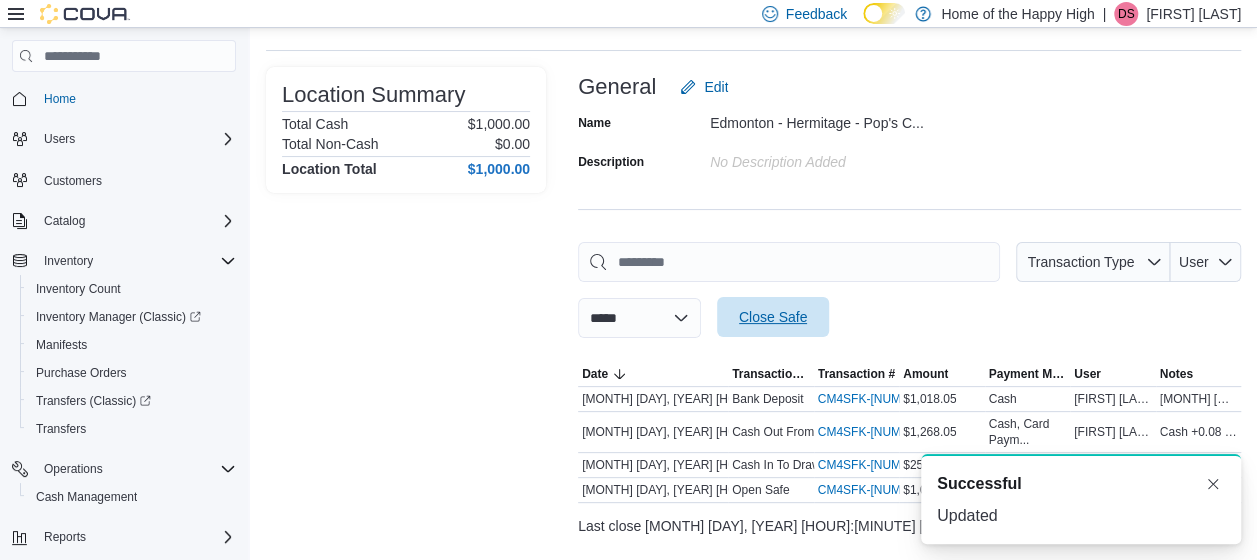 click on "Close Safe" at bounding box center [773, 317] 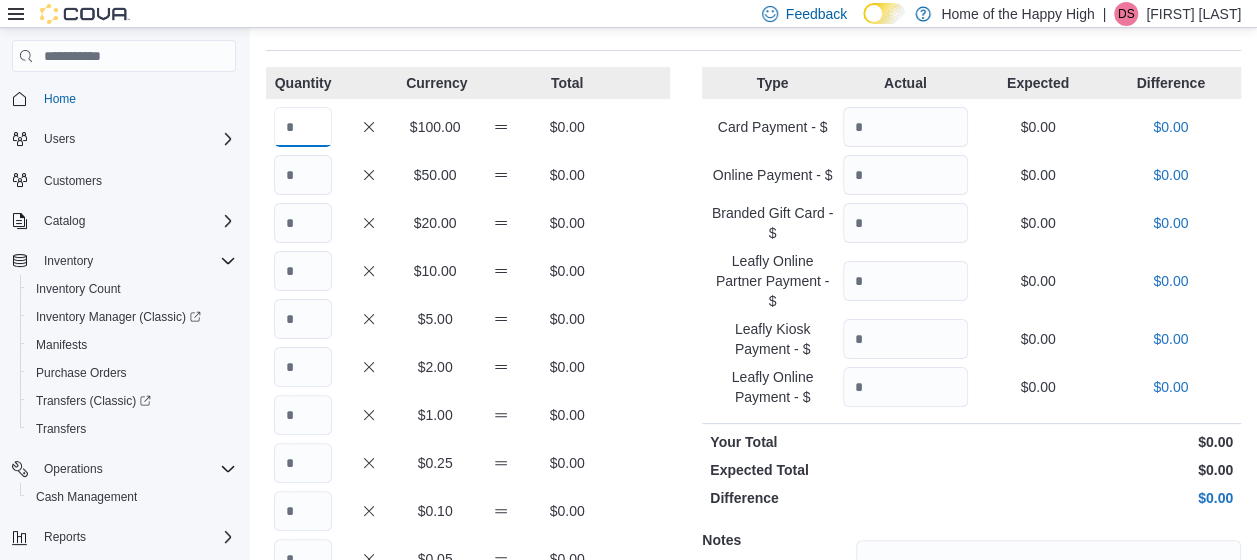 click at bounding box center [303, 127] 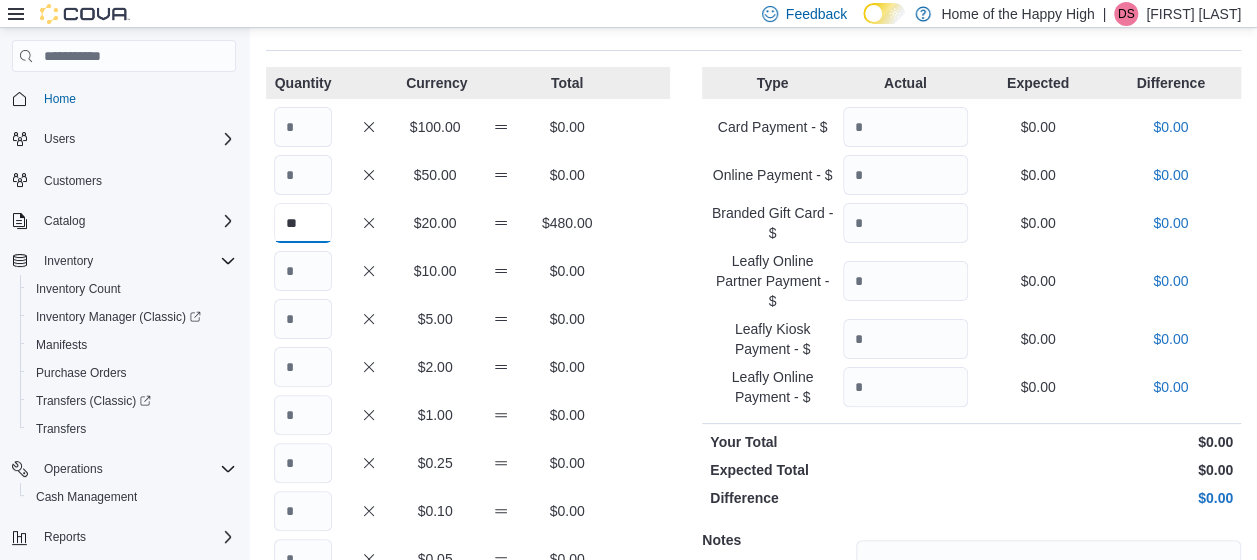 type on "**" 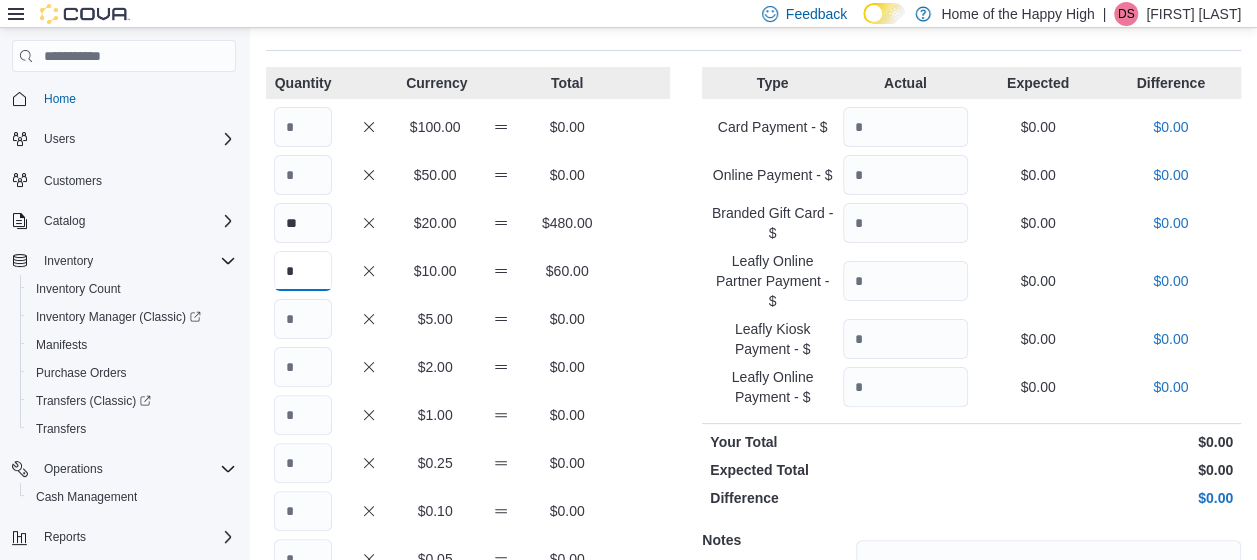 type on "*" 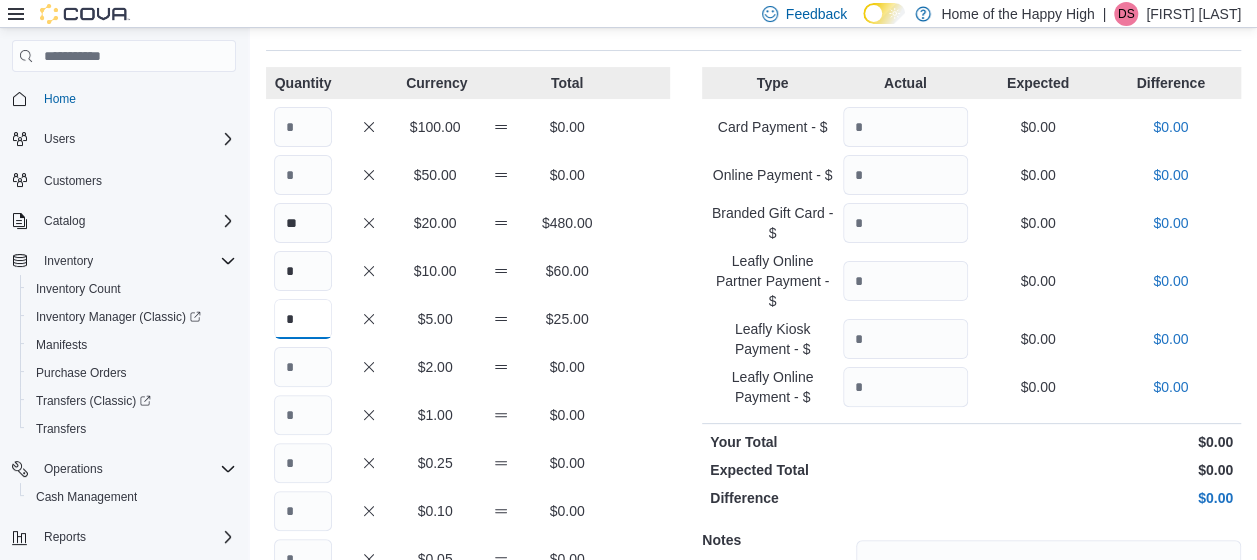 type on "*" 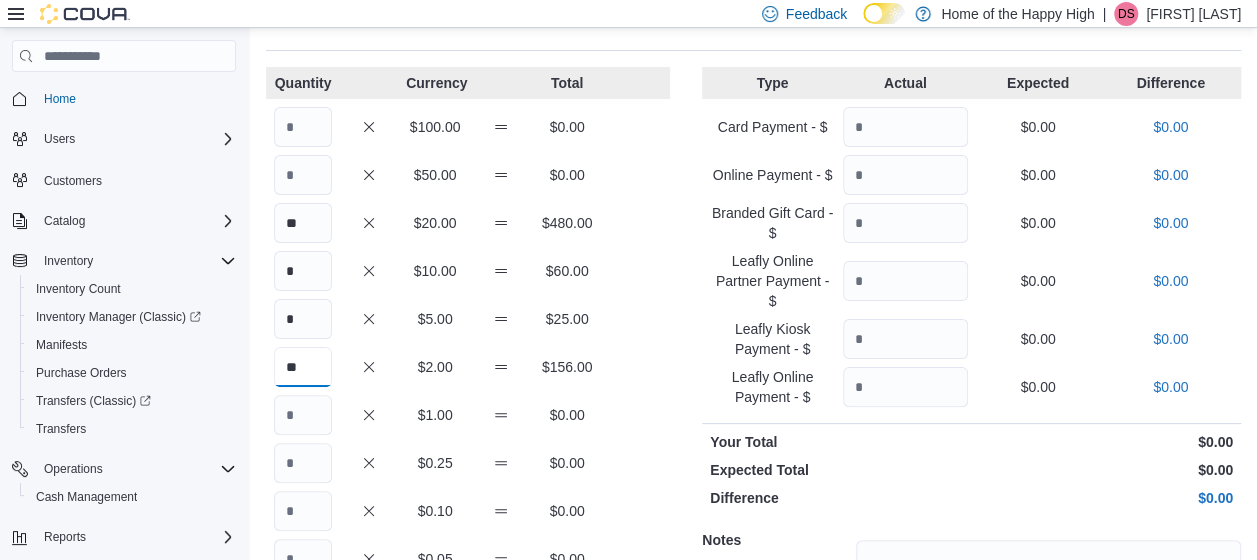 type on "**" 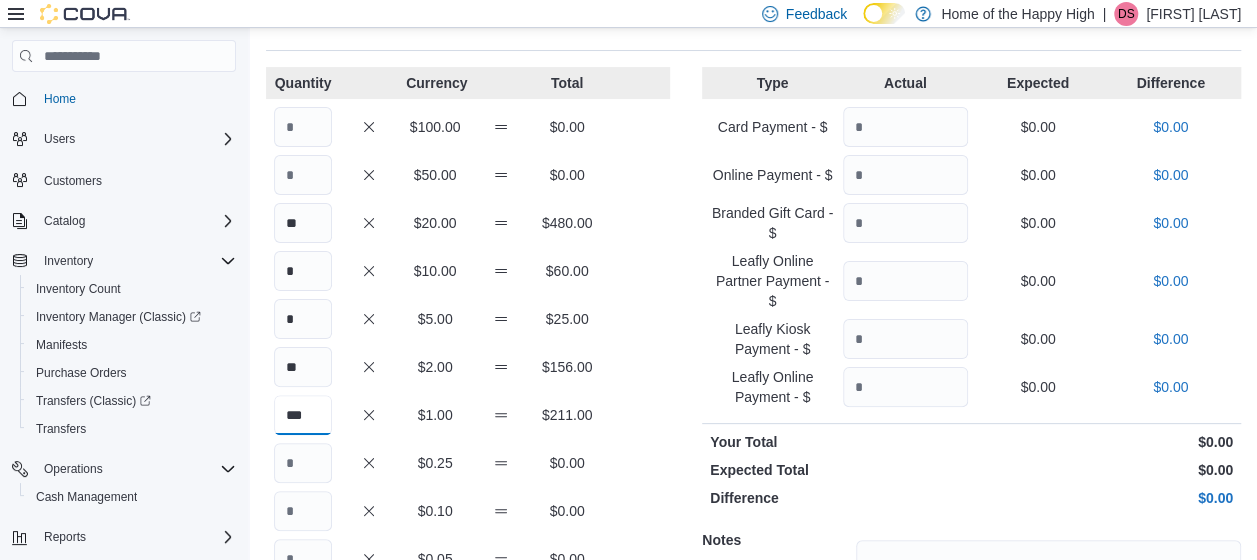 type on "***" 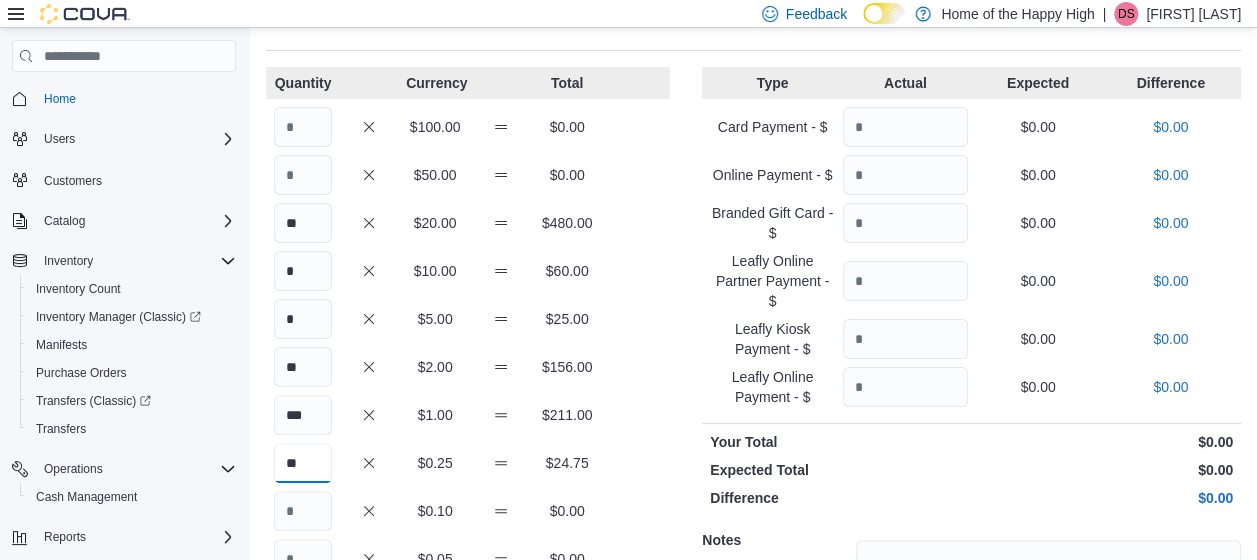 type on "**" 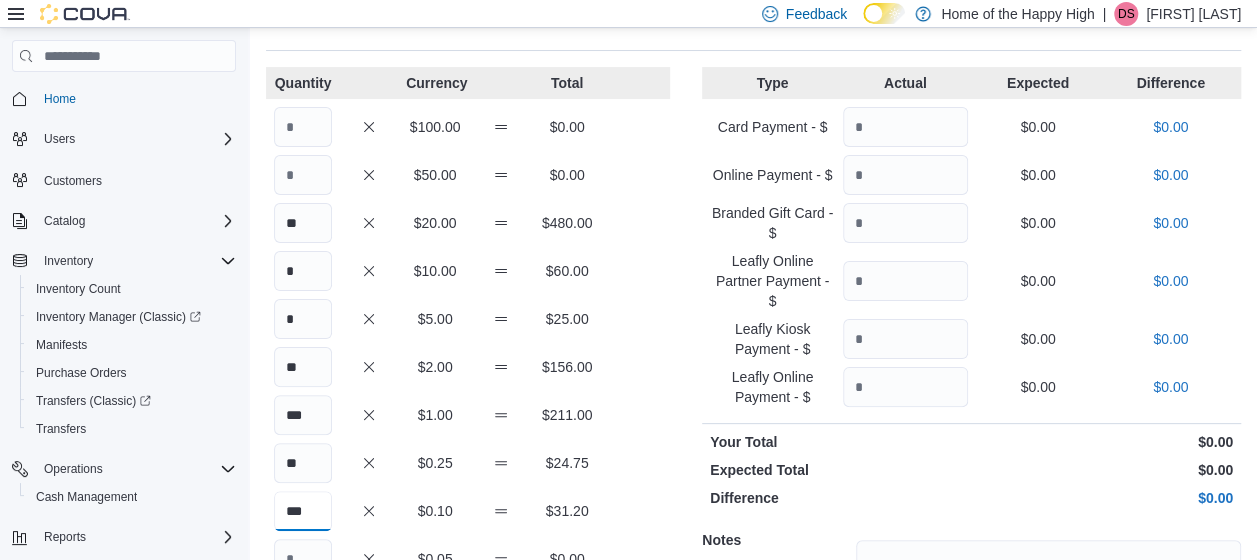 type on "***" 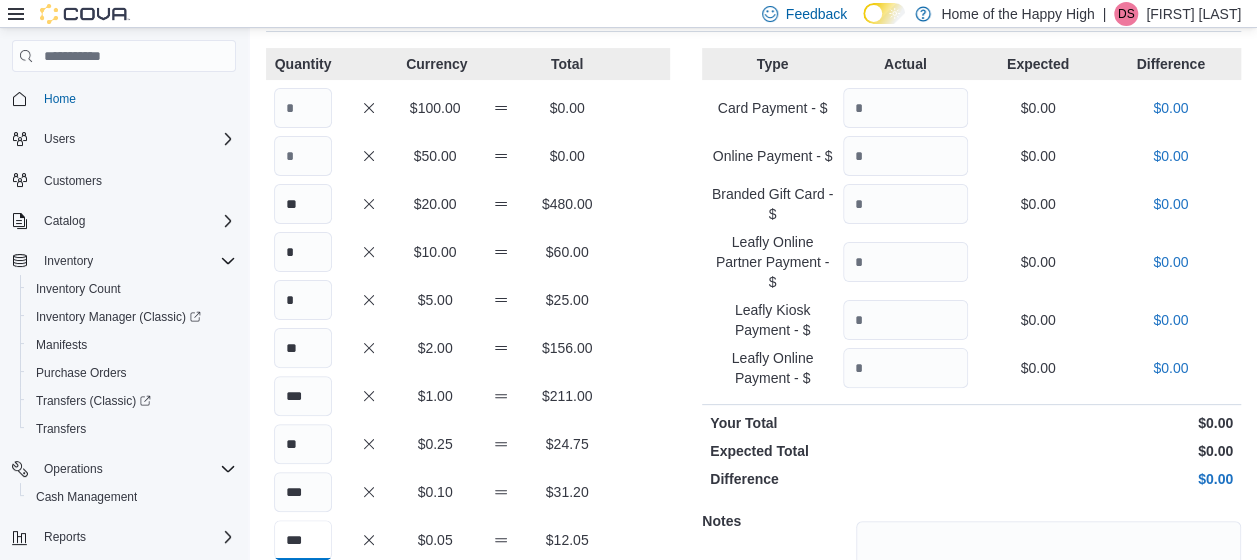 scroll, scrollTop: 286, scrollLeft: 0, axis: vertical 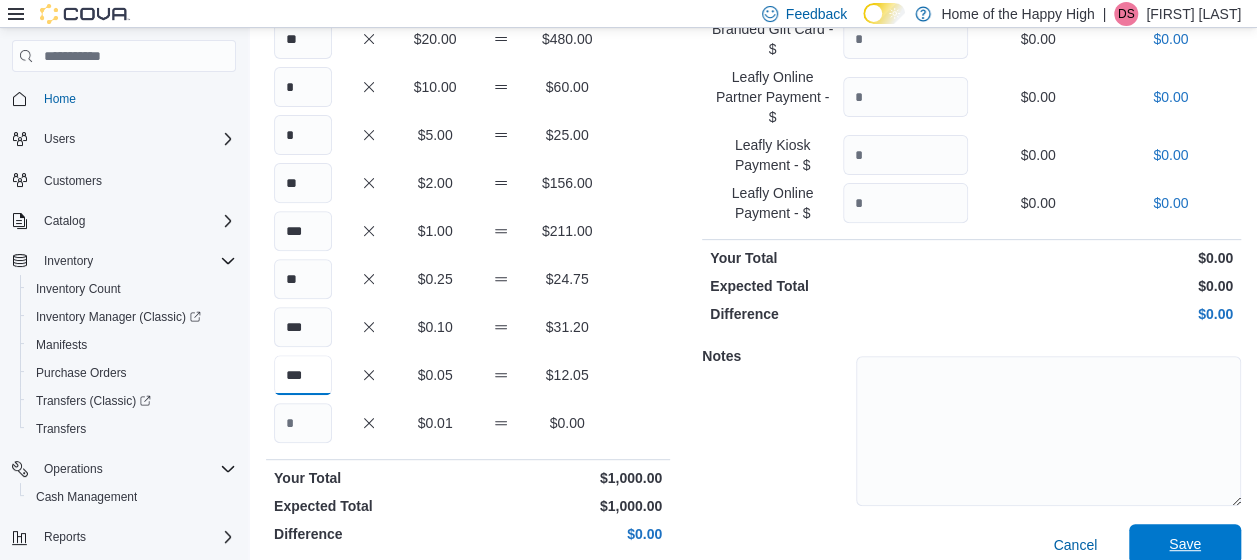 type on "***" 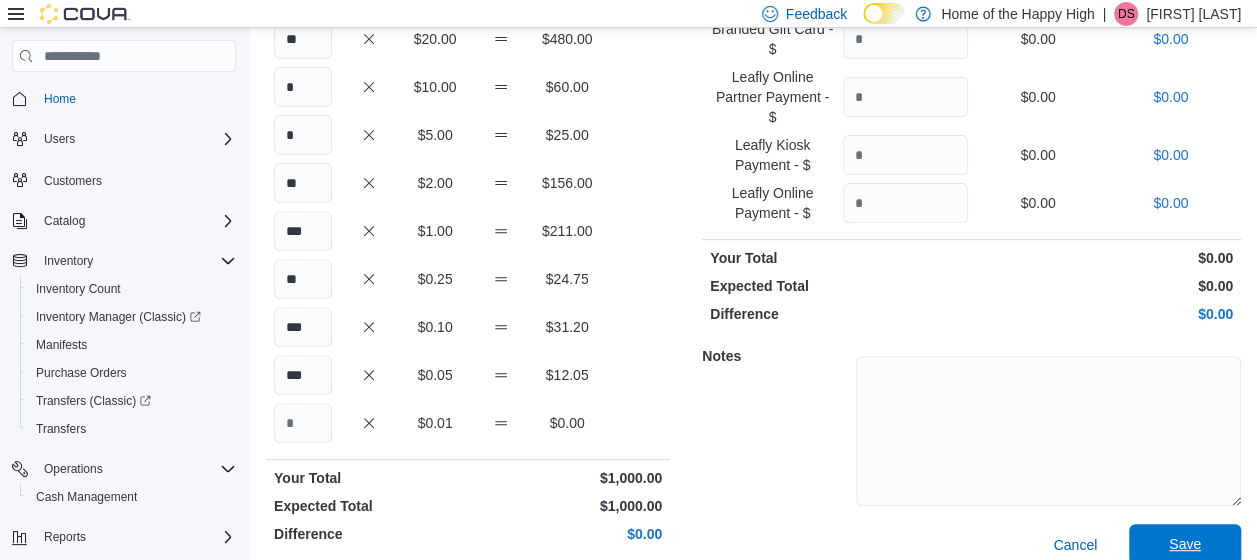 click on "Save" at bounding box center [1185, 544] 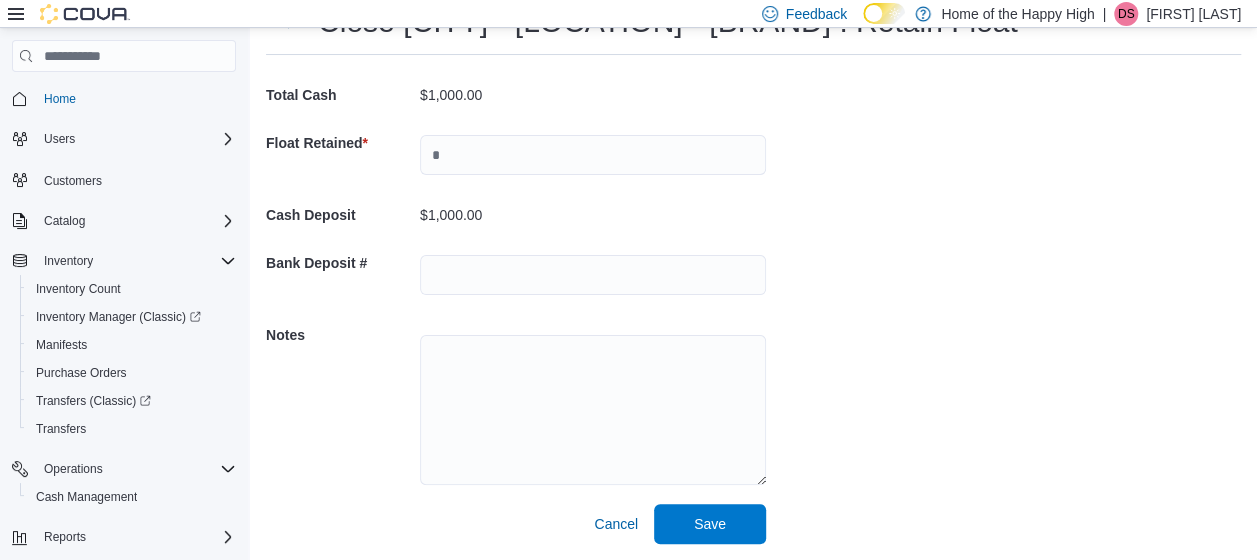 scroll, scrollTop: 90, scrollLeft: 0, axis: vertical 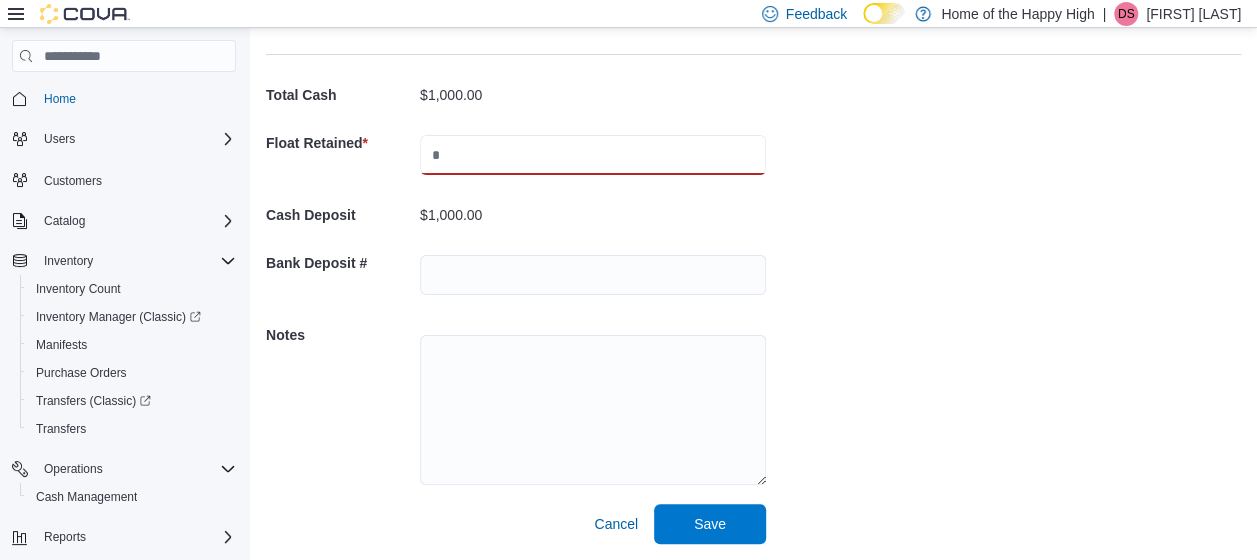 click at bounding box center (593, 155) 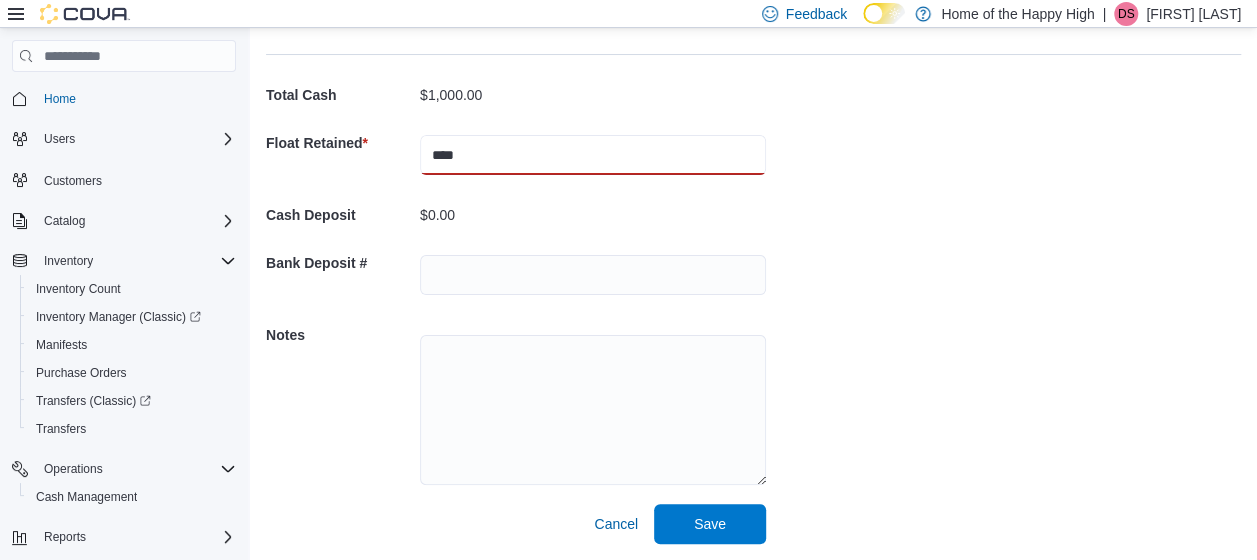type on "****" 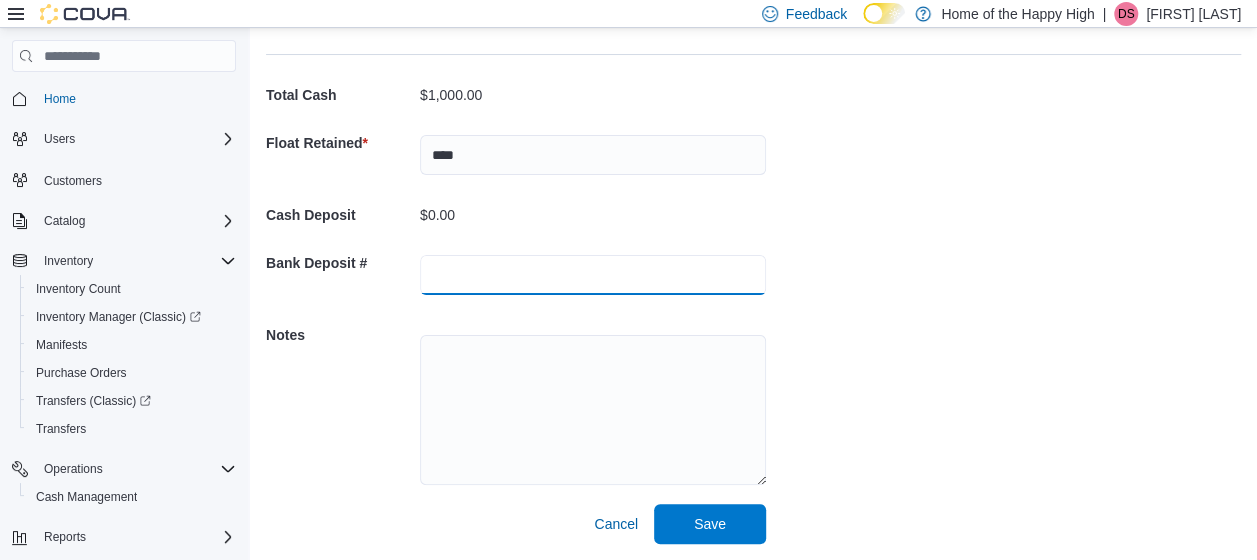click at bounding box center (593, 275) 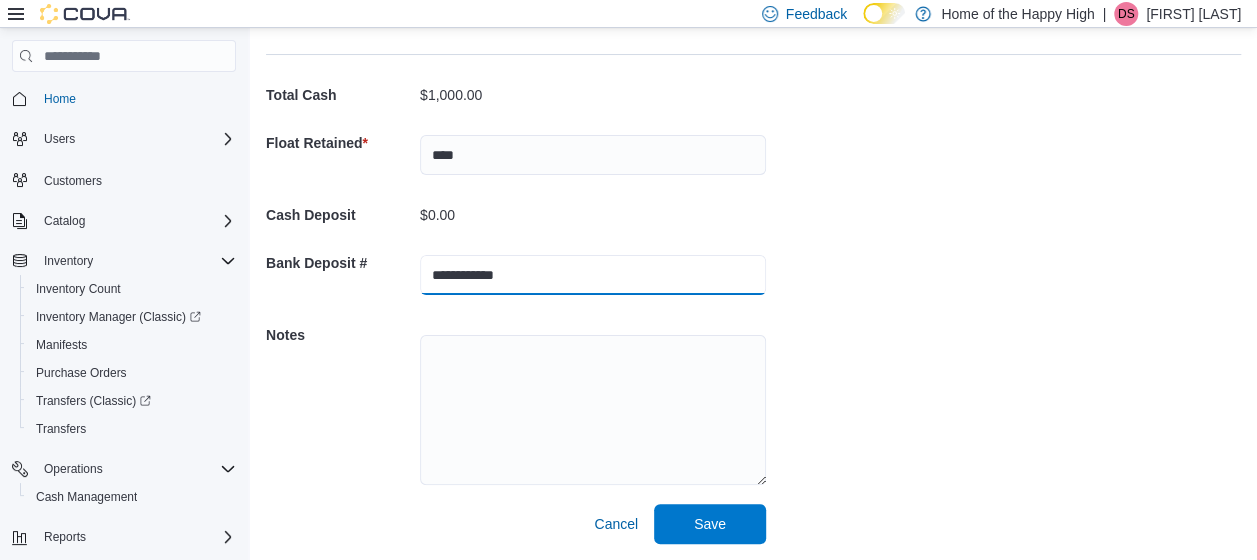 type on "**********" 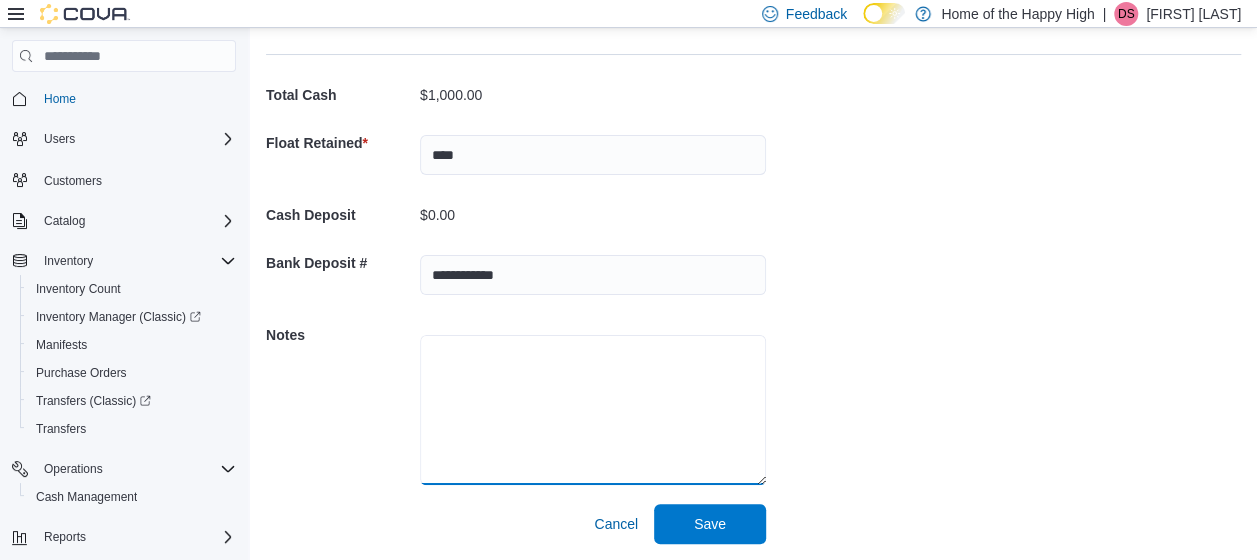 click at bounding box center [593, 410] 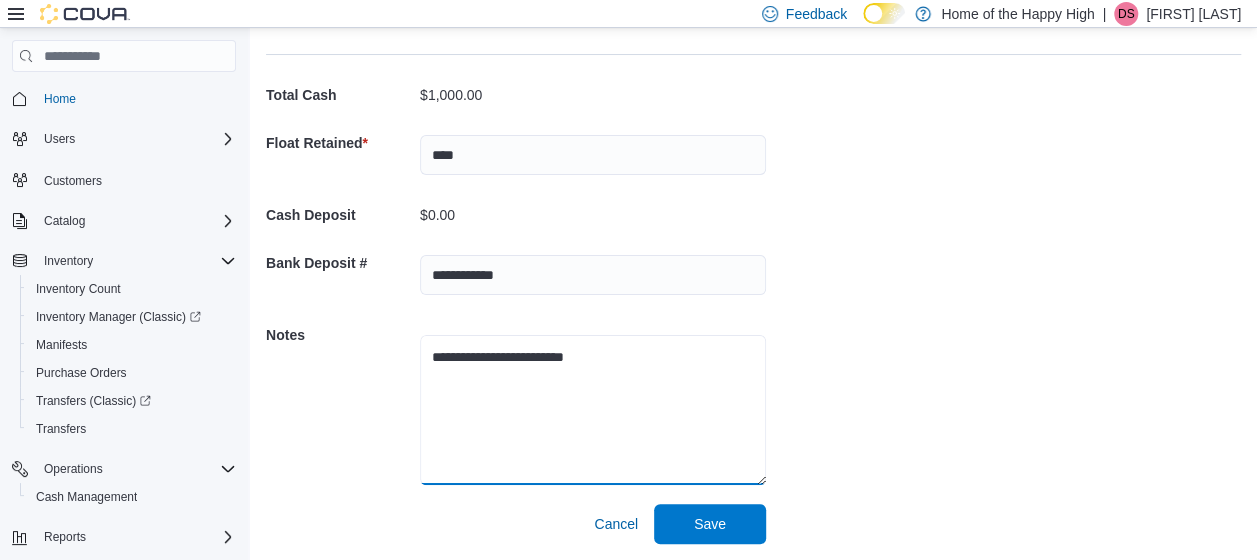click on "**********" at bounding box center [593, 410] 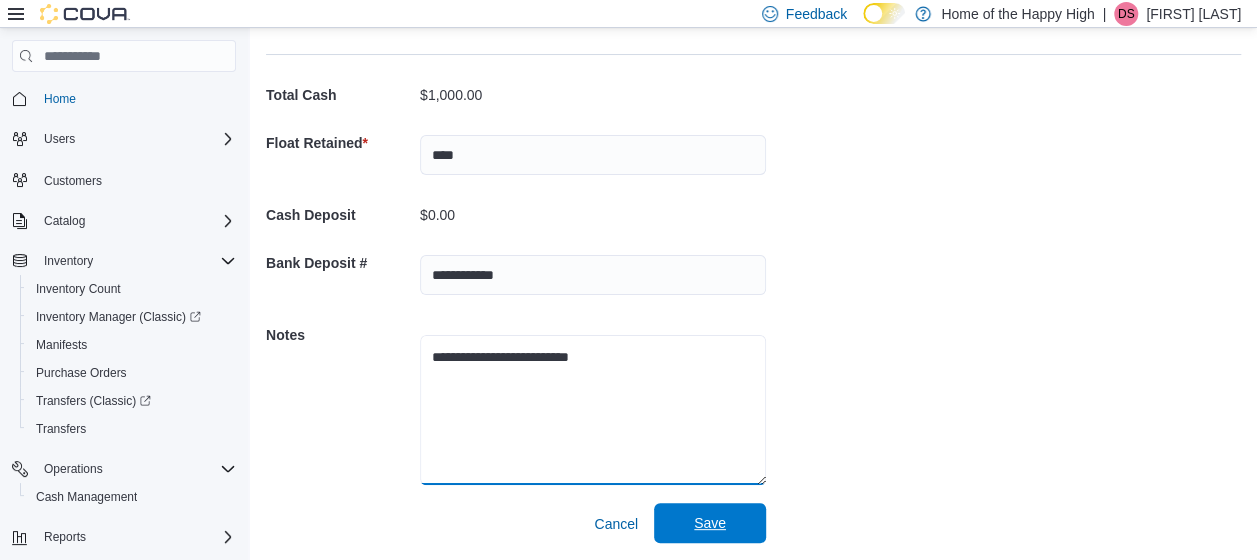 type on "**********" 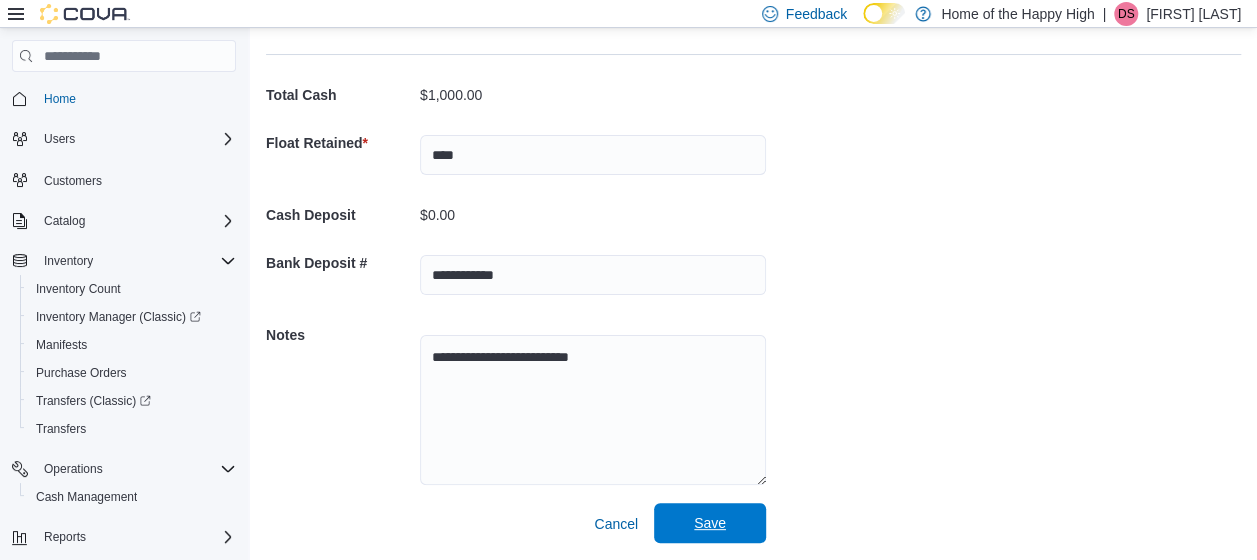 click on "Save" at bounding box center [710, 523] 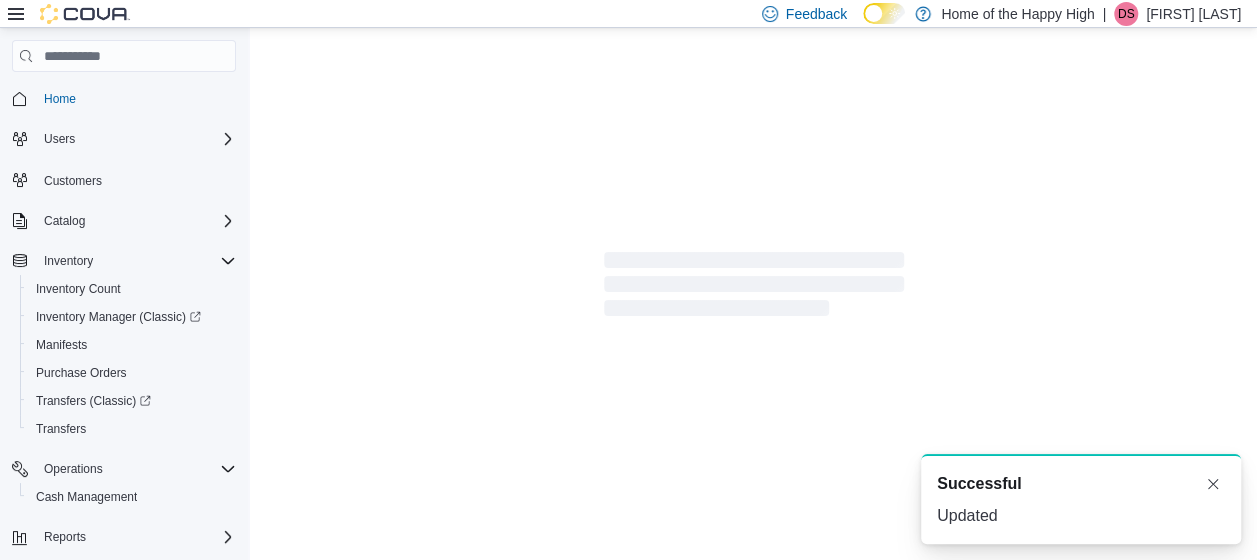 scroll, scrollTop: 12, scrollLeft: 0, axis: vertical 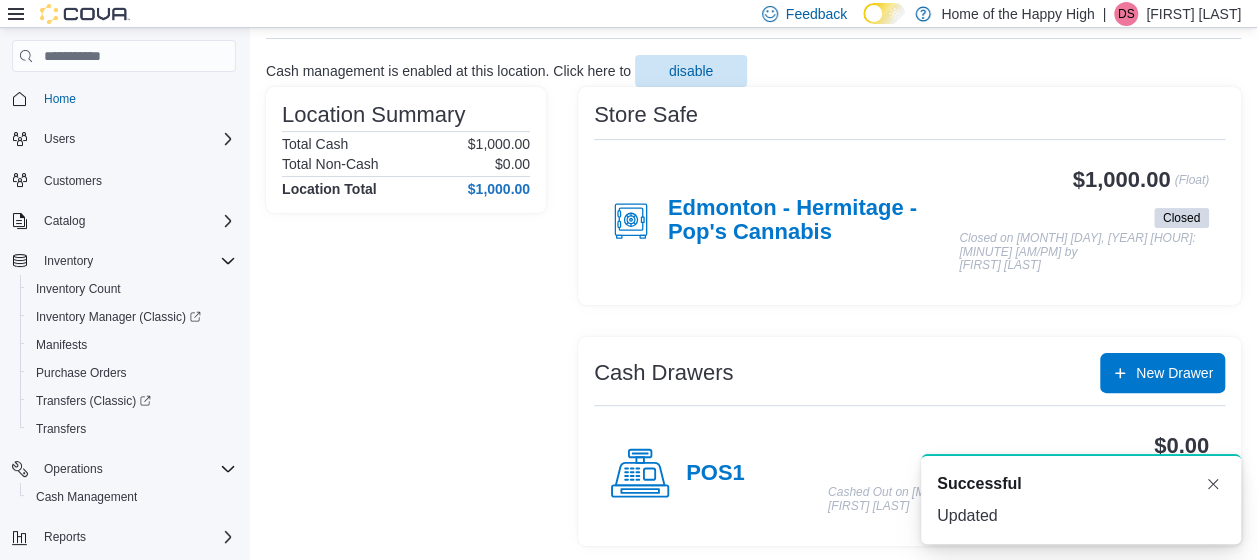 click on "[FIRST] [LAST]" at bounding box center [1193, 14] 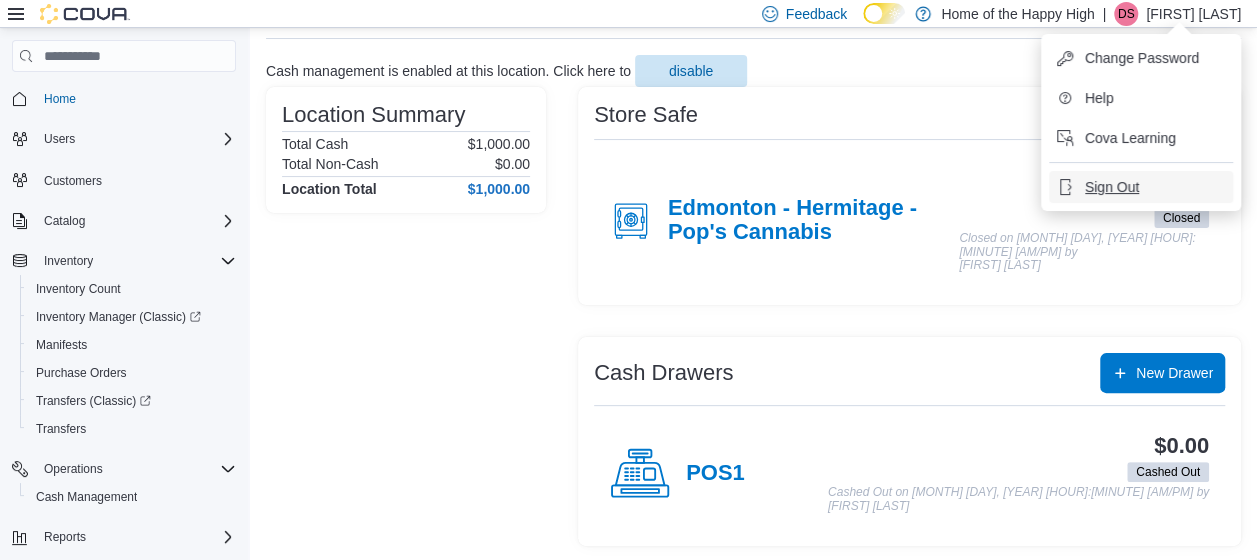 click on "Sign Out" at bounding box center (1112, 187) 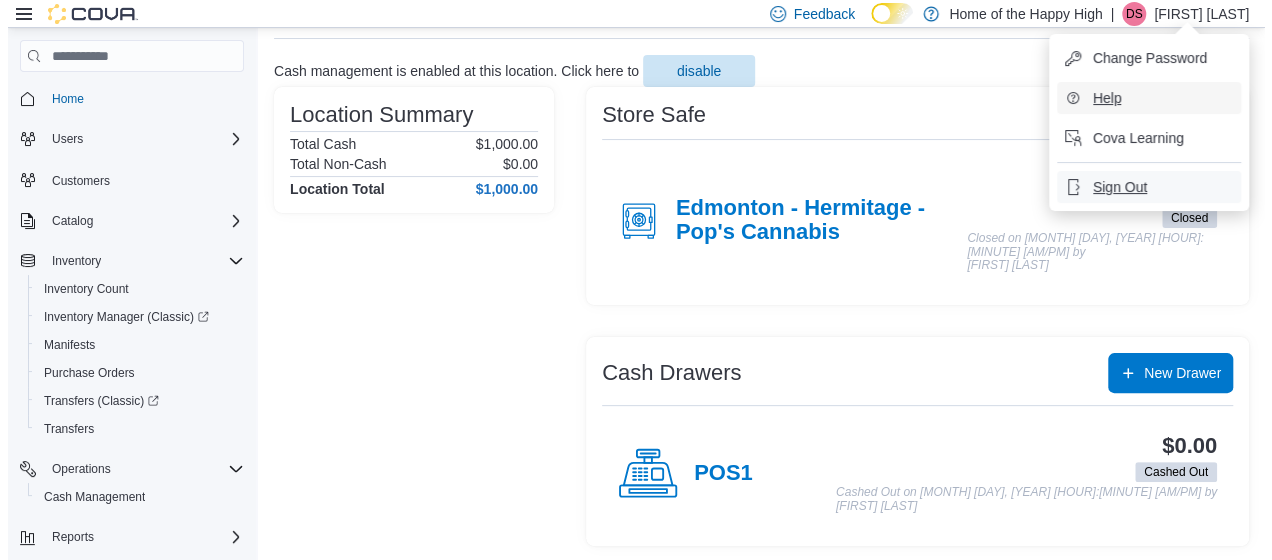 scroll, scrollTop: 0, scrollLeft: 0, axis: both 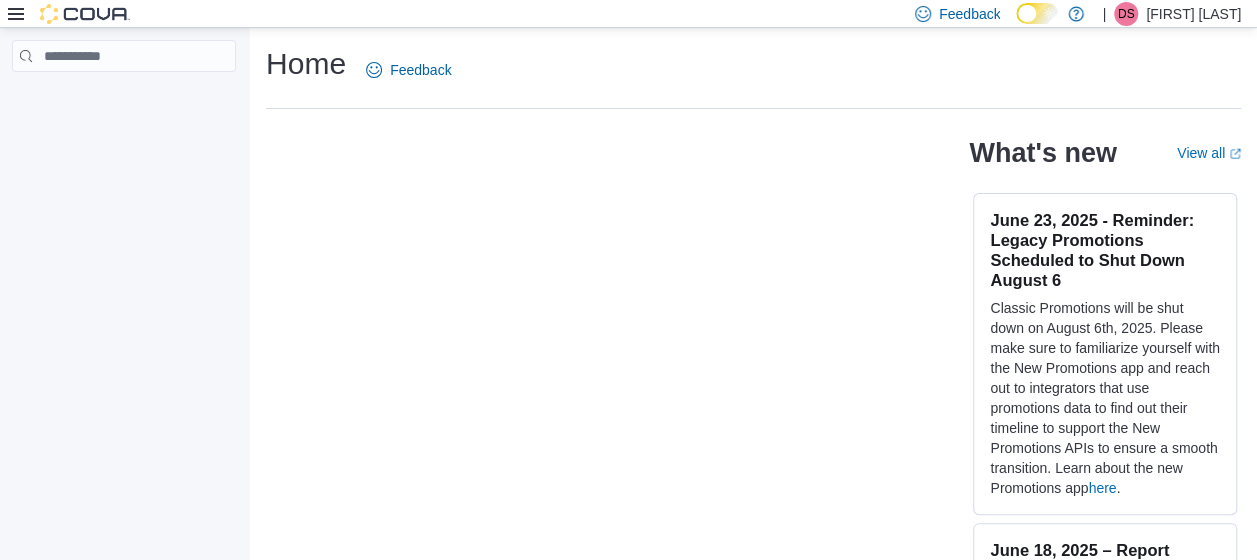 click on "[FIRST] [LAST]" at bounding box center [1193, 14] 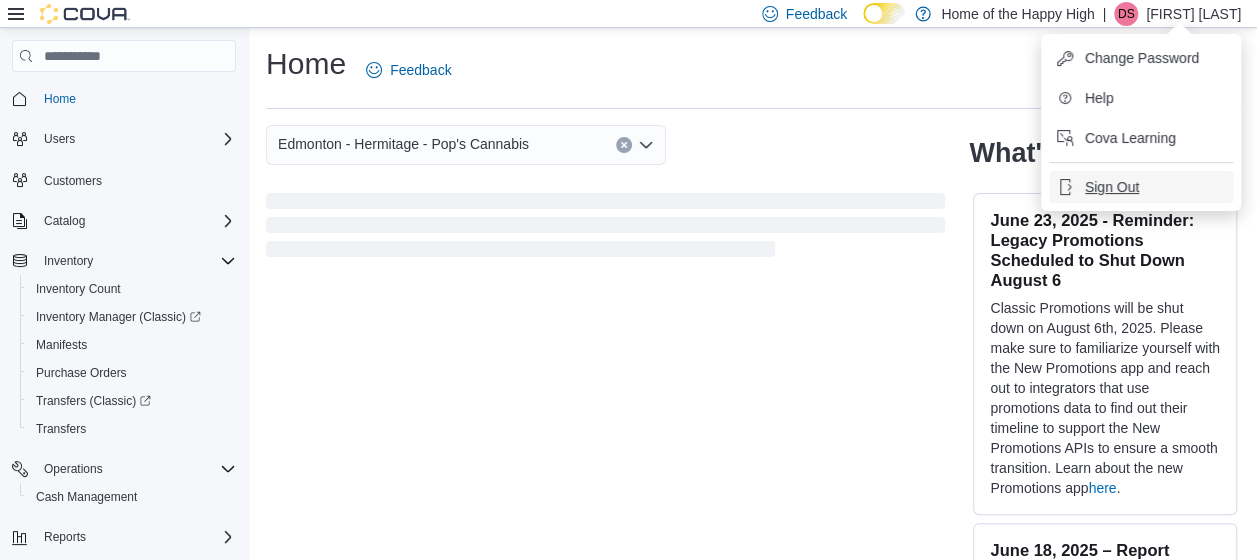 click on "Sign Out" at bounding box center [1112, 187] 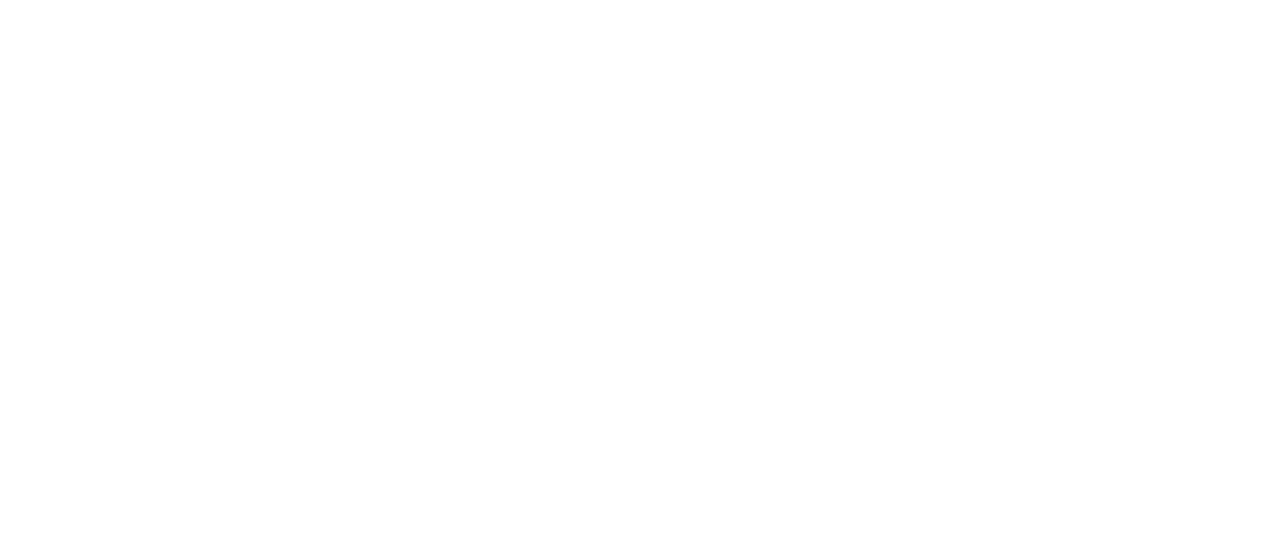 scroll, scrollTop: 0, scrollLeft: 0, axis: both 